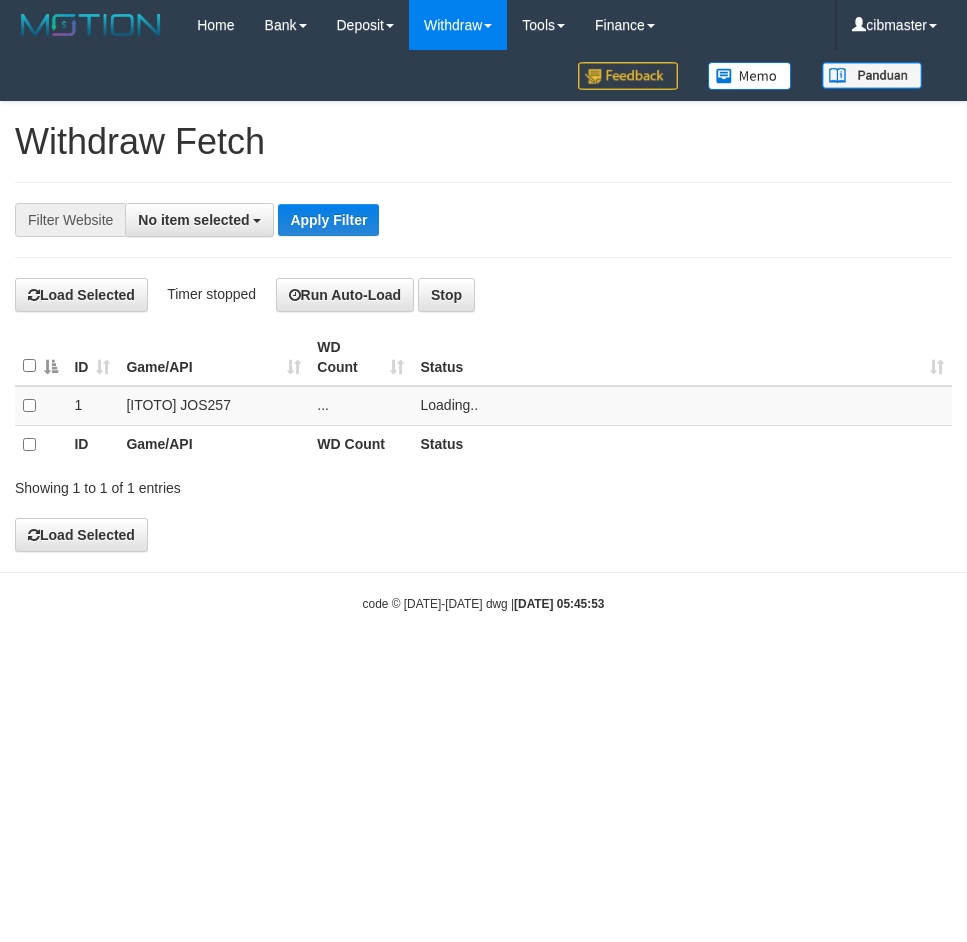 select 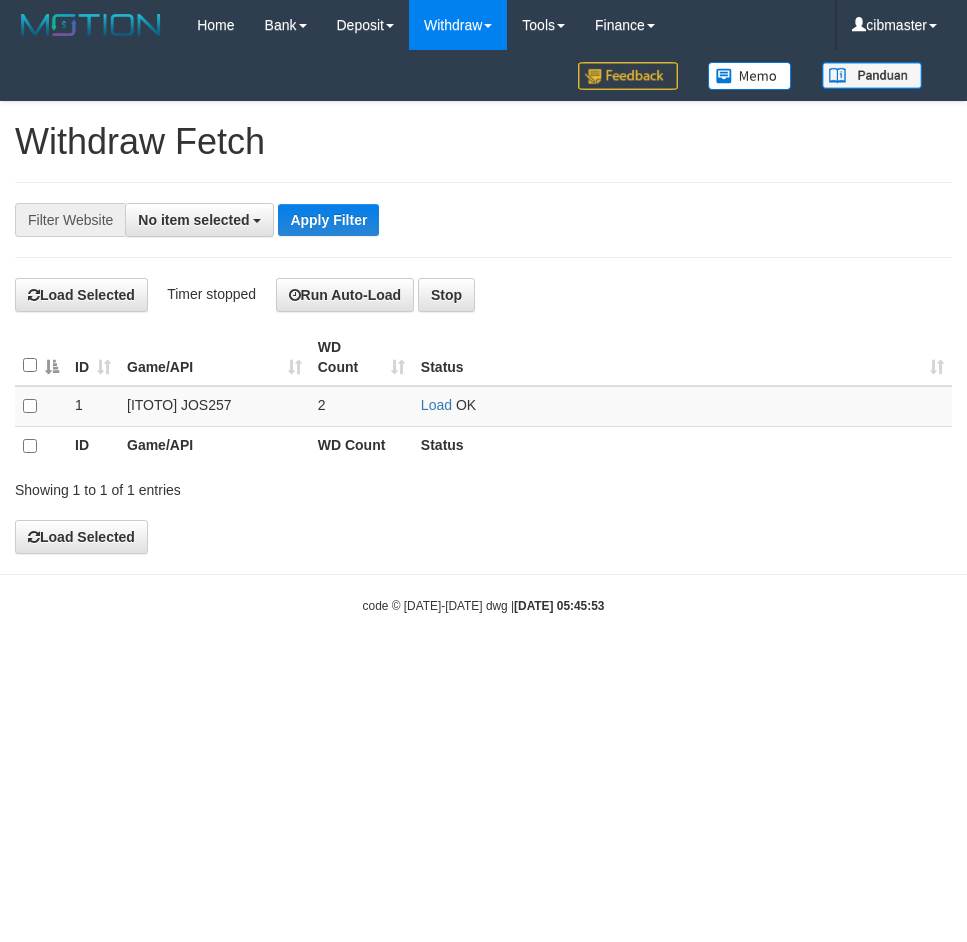 scroll, scrollTop: 0, scrollLeft: 0, axis: both 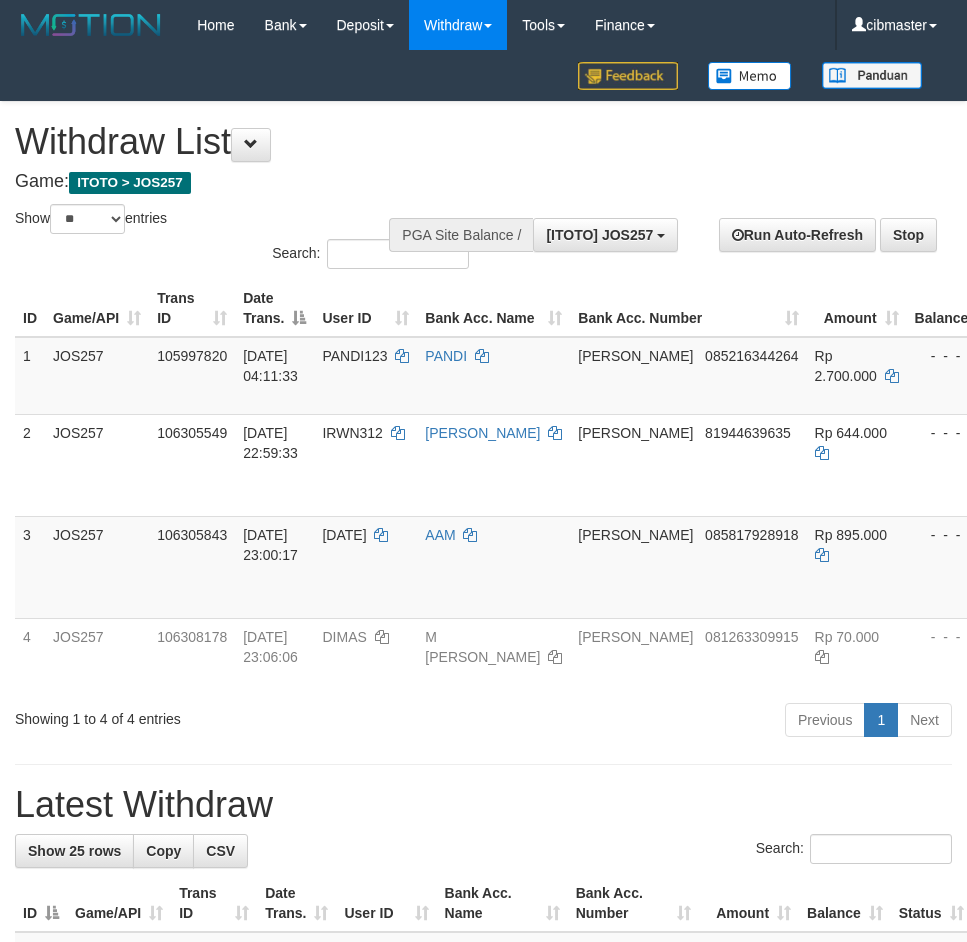 select on "**" 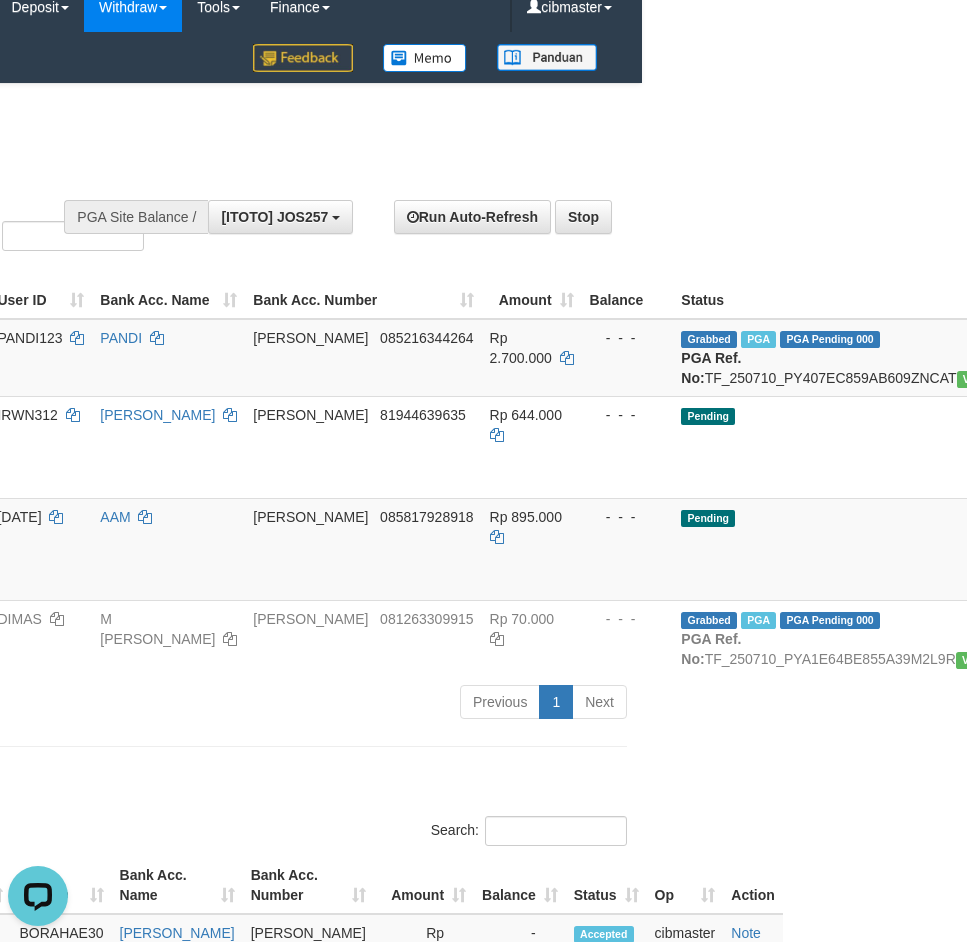 scroll, scrollTop: 0, scrollLeft: 0, axis: both 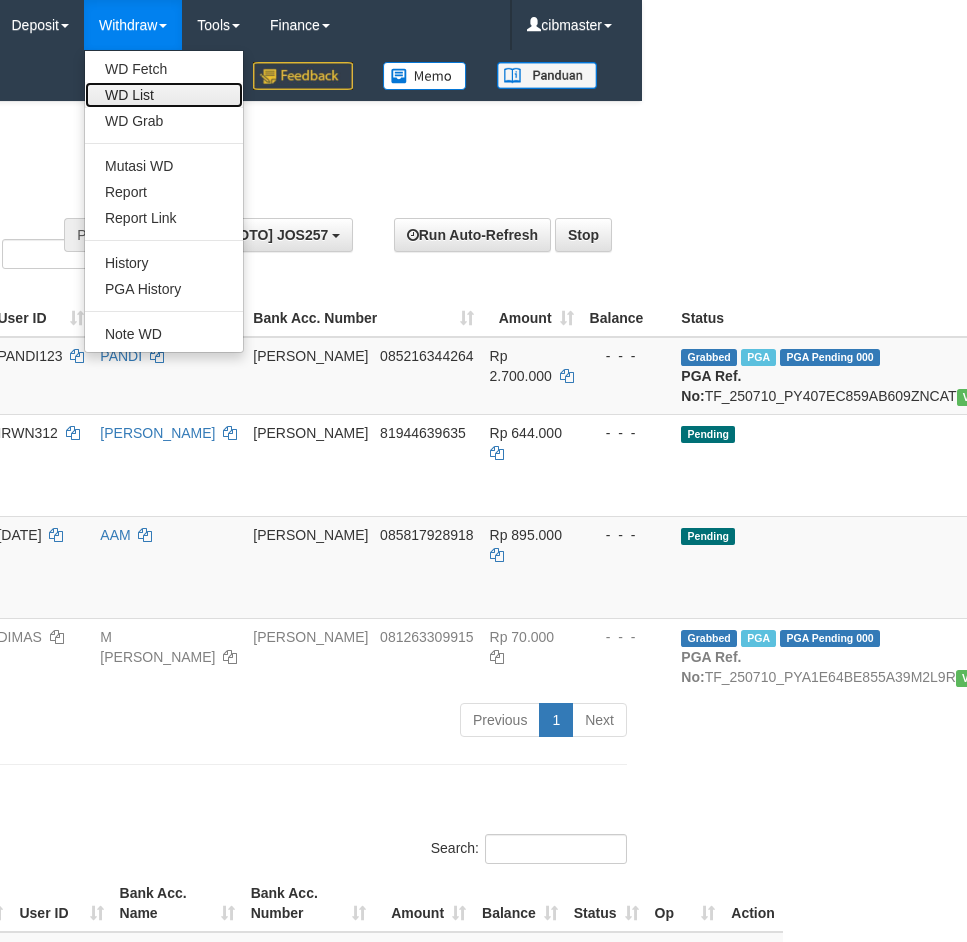 click on "WD List" at bounding box center [164, 95] 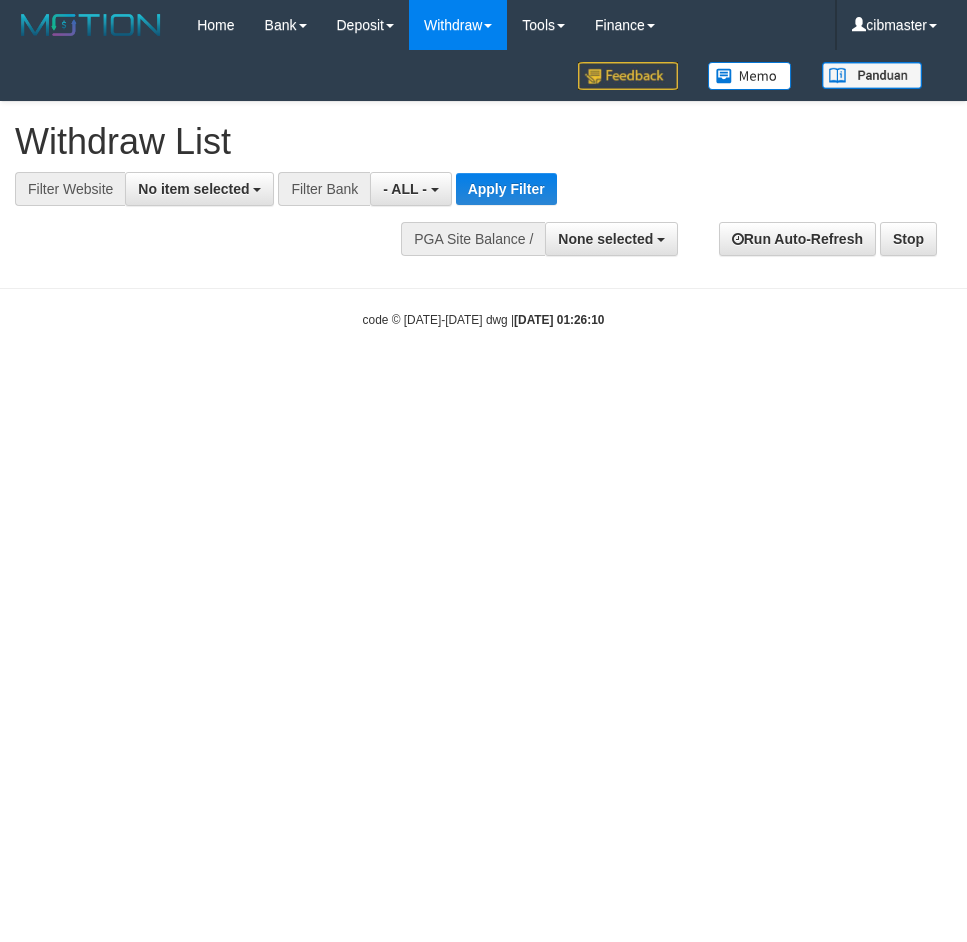 select 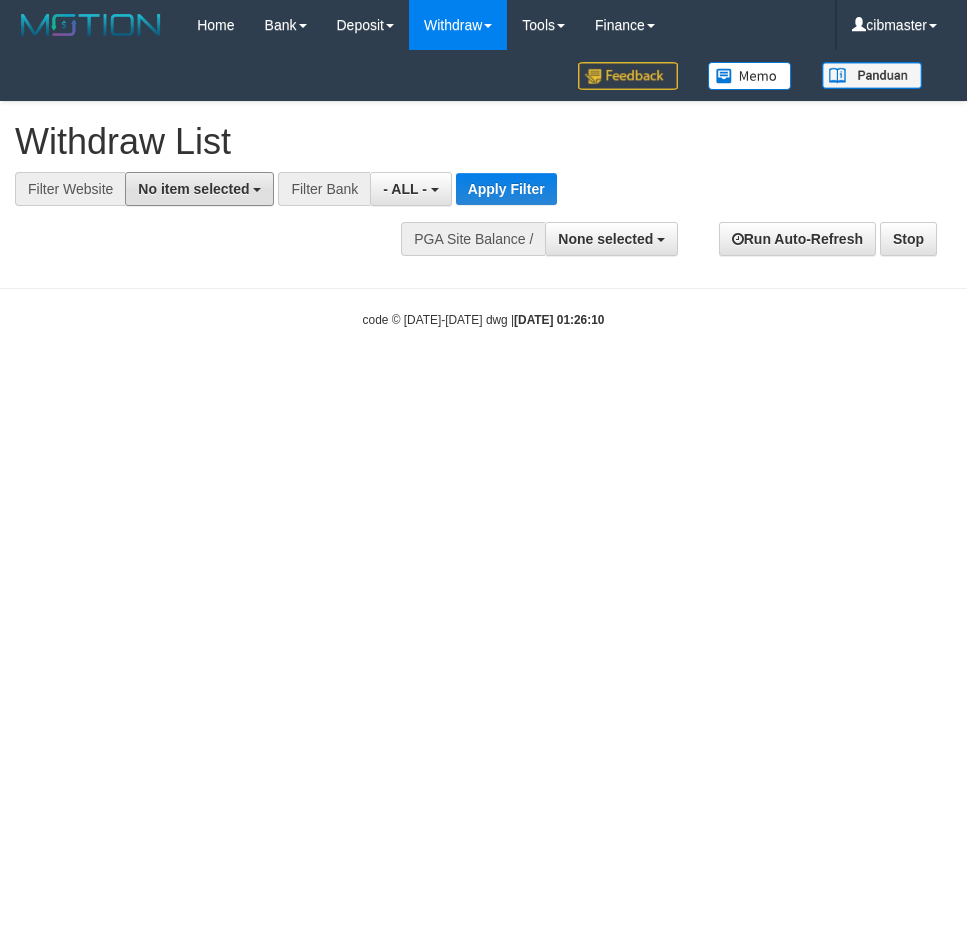 click on "No item selected" at bounding box center (199, 189) 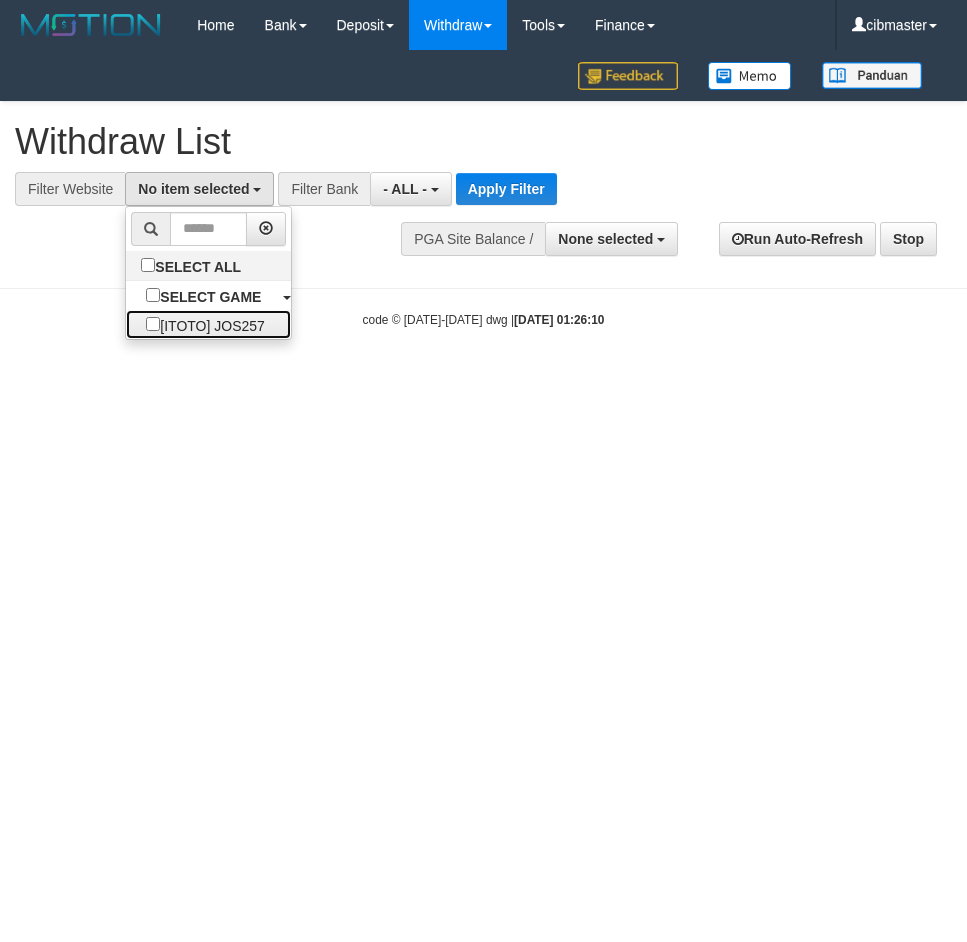 click on "[ITOTO] JOS257" at bounding box center (205, 324) 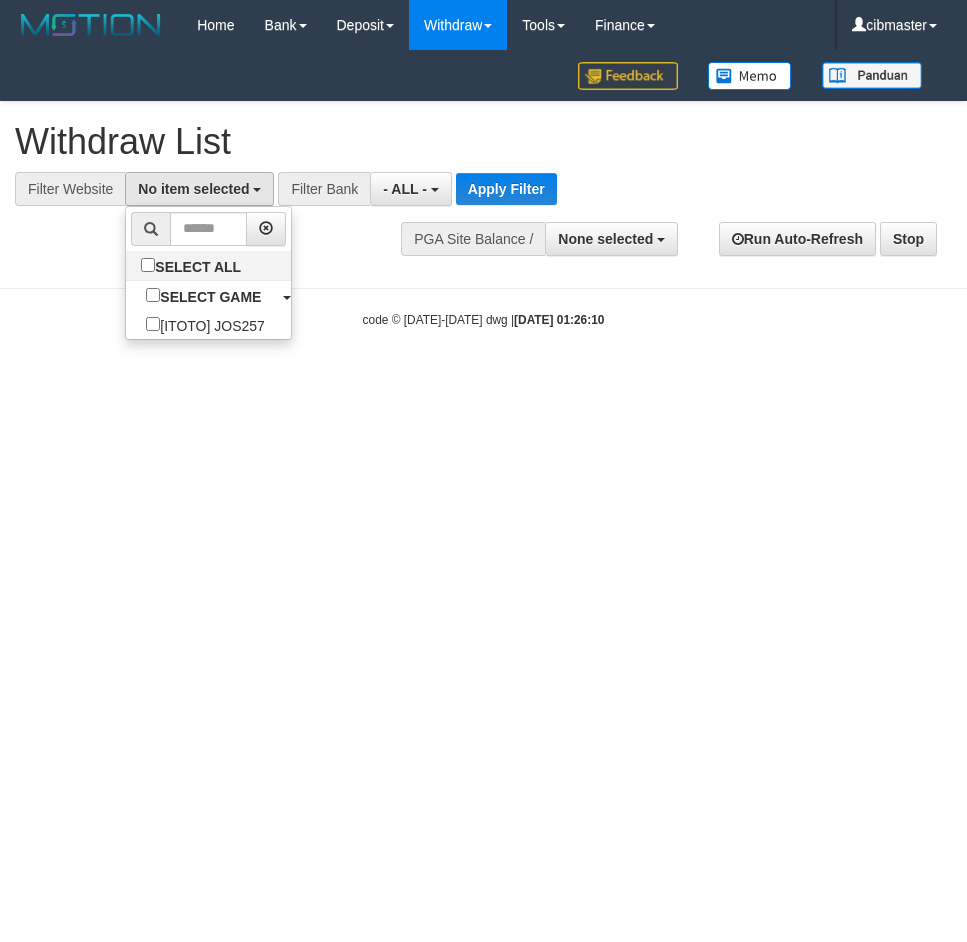 select on "****" 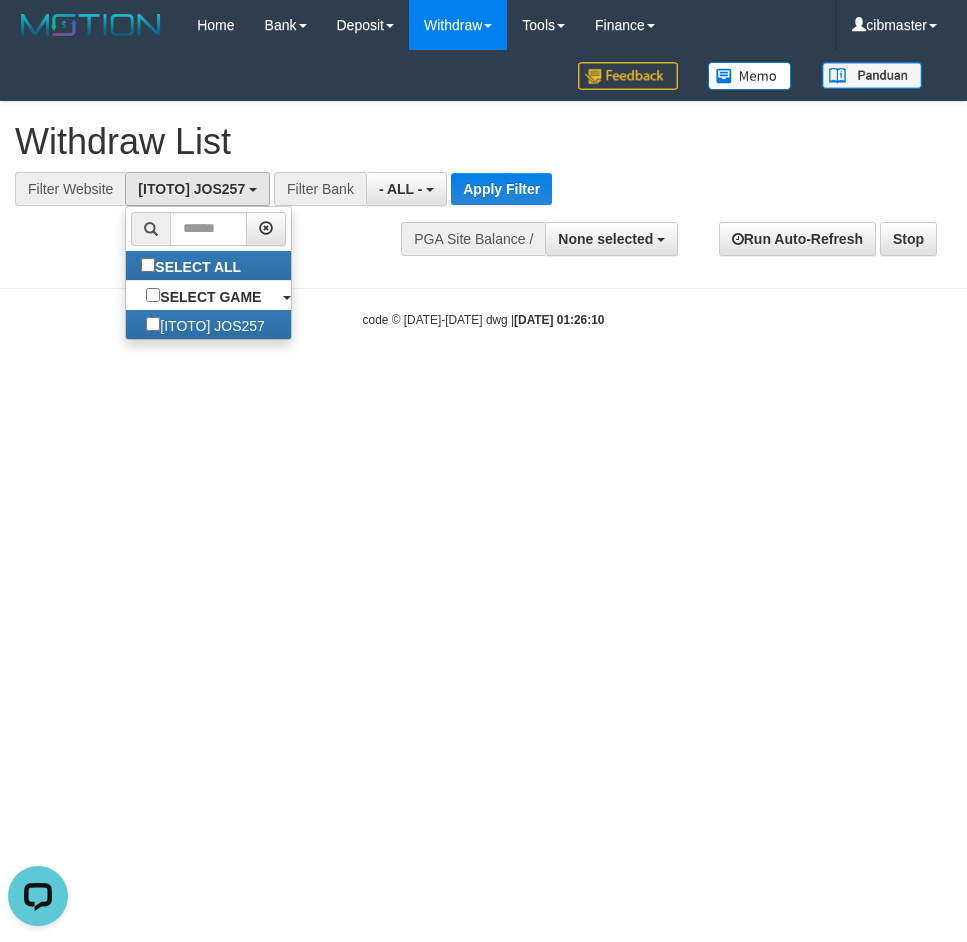 scroll, scrollTop: 0, scrollLeft: 0, axis: both 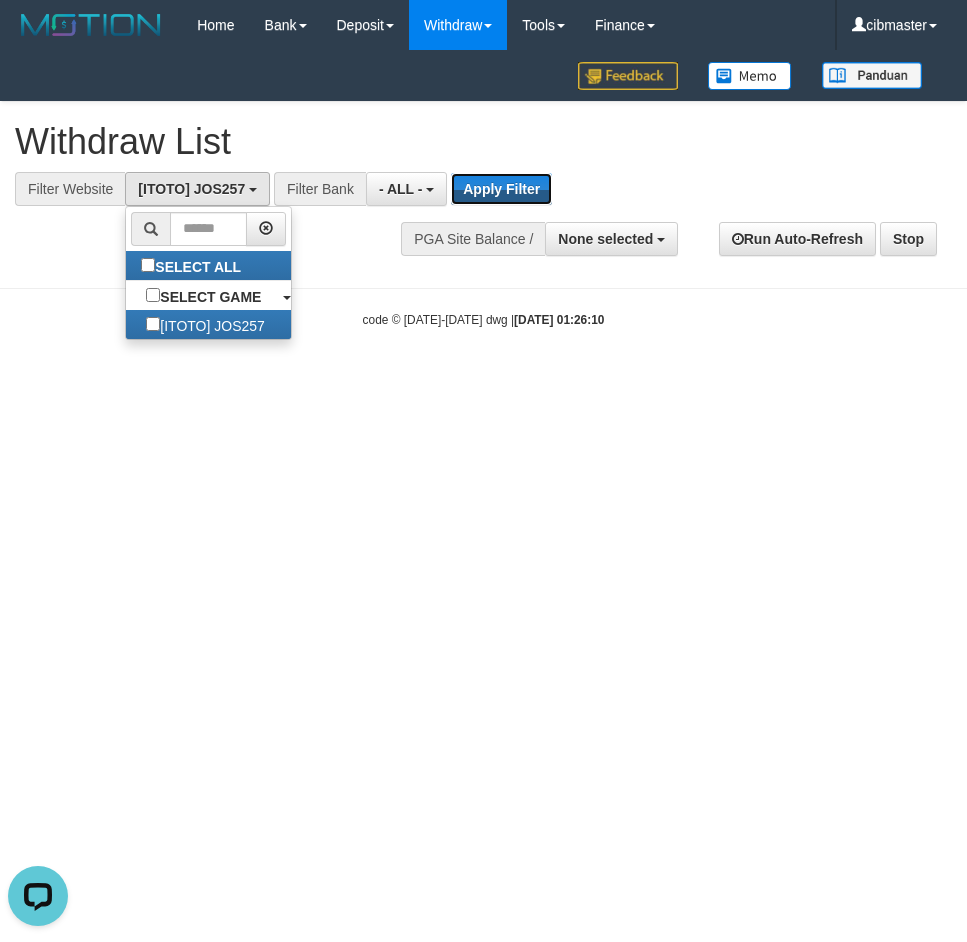 click on "Apply Filter" at bounding box center [501, 189] 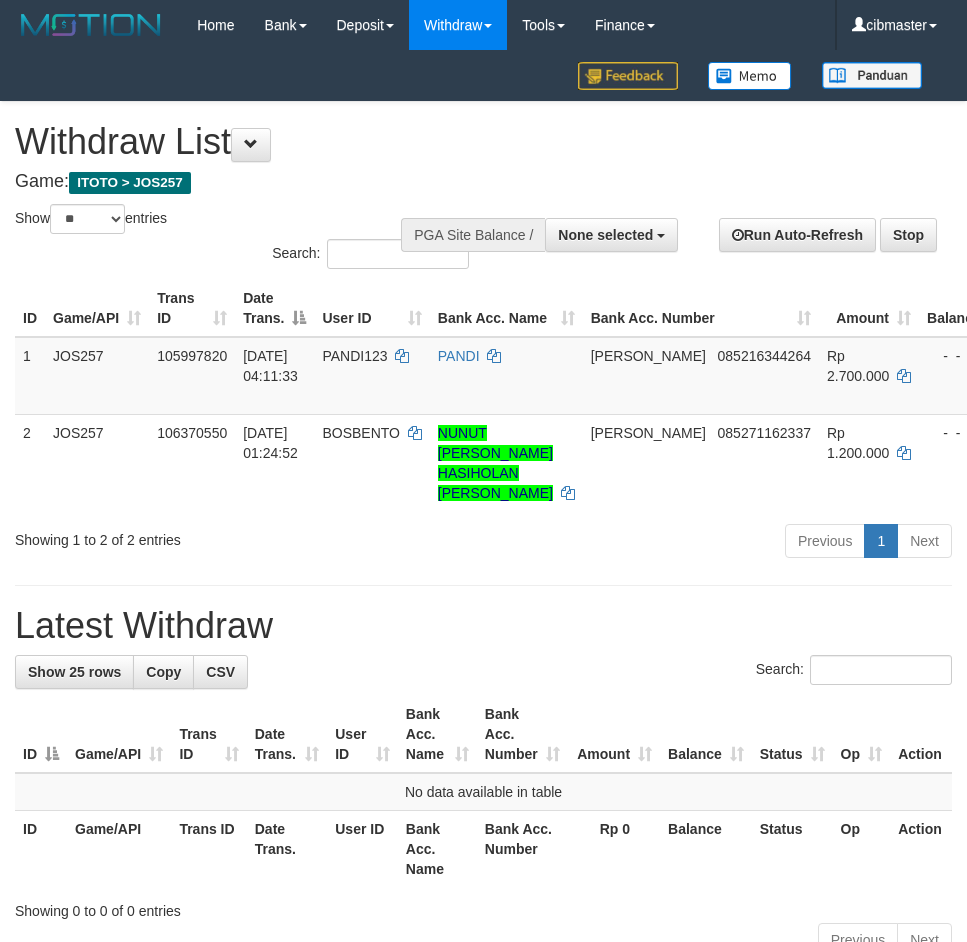 select 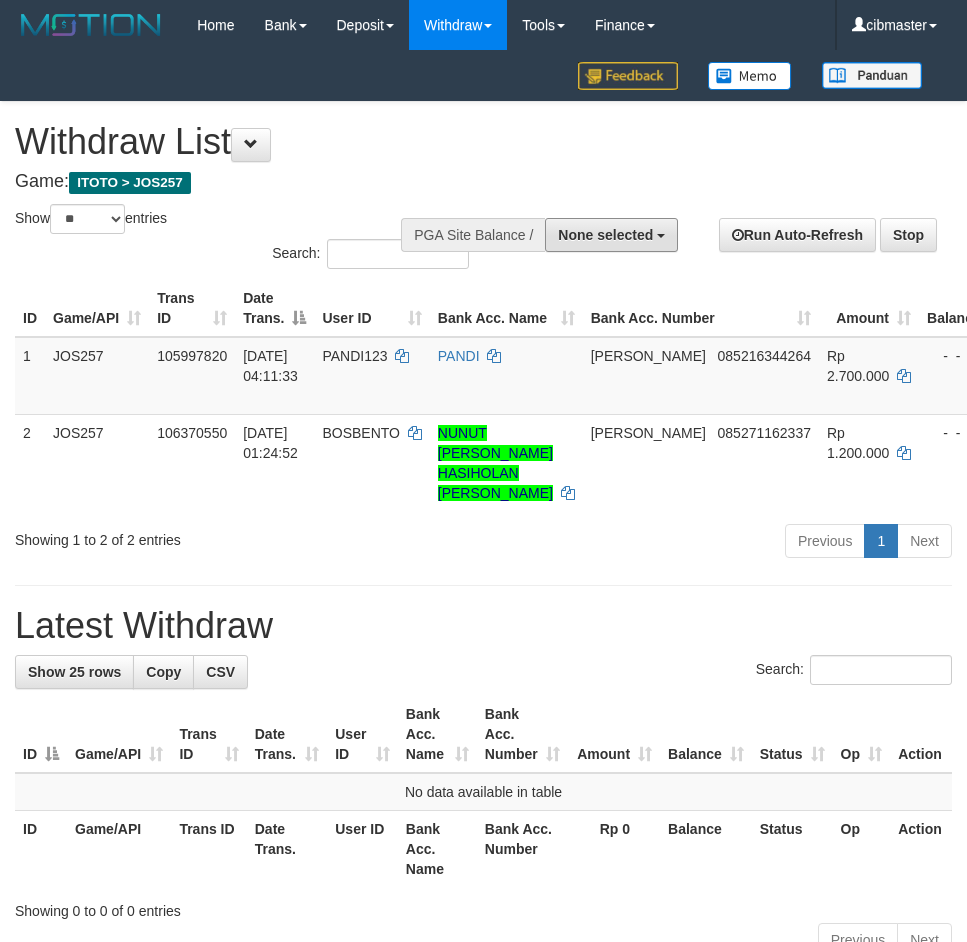click on "None selected" at bounding box center [611, 235] 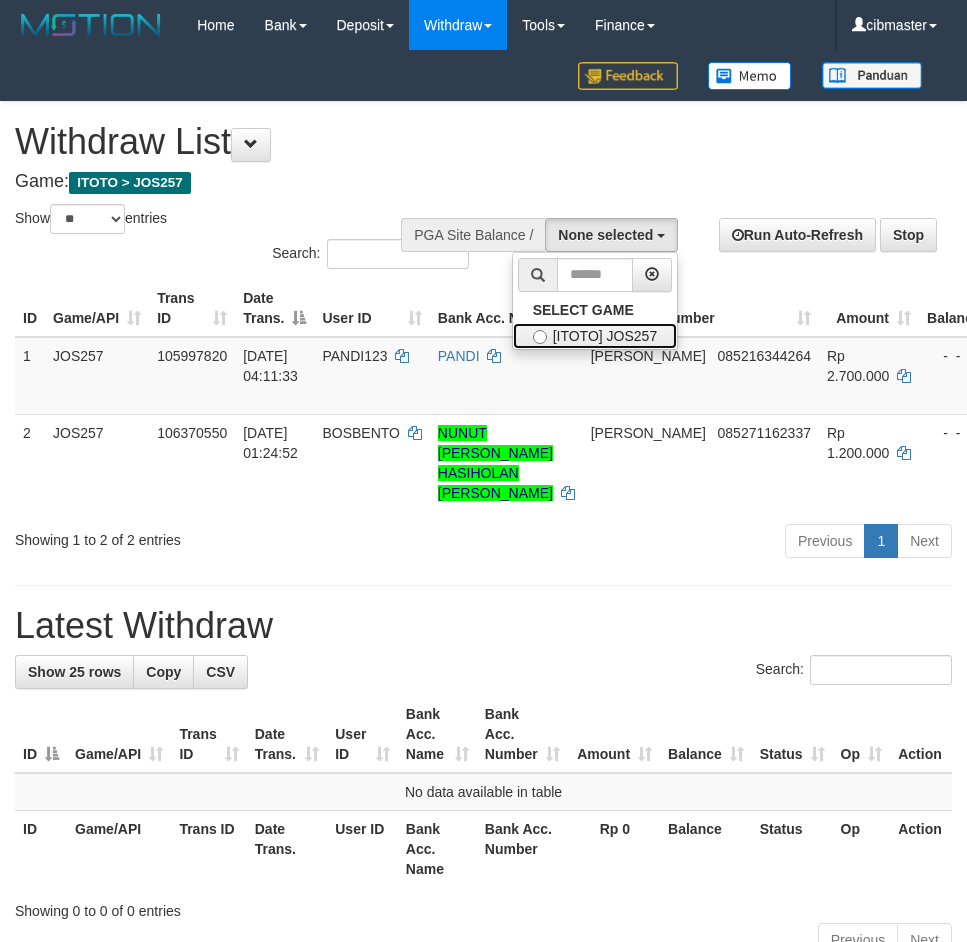 click on "[ITOTO] JOS257" at bounding box center (595, 336) 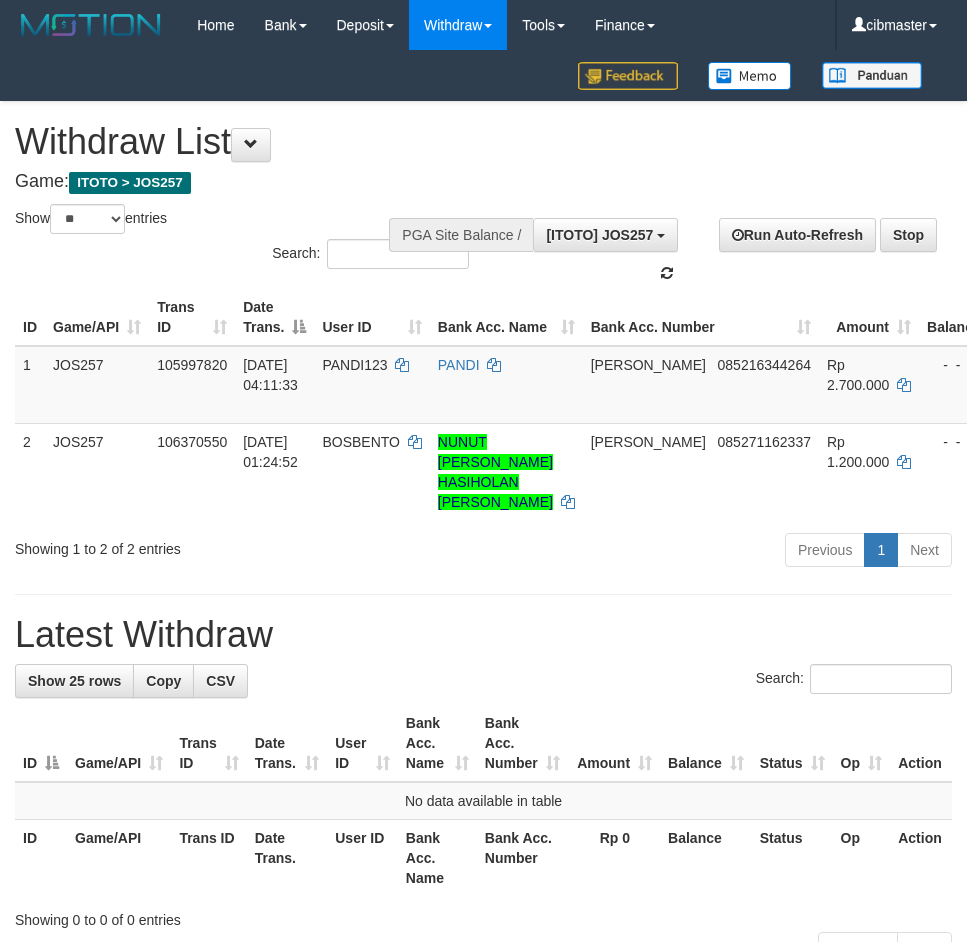 select on "****" 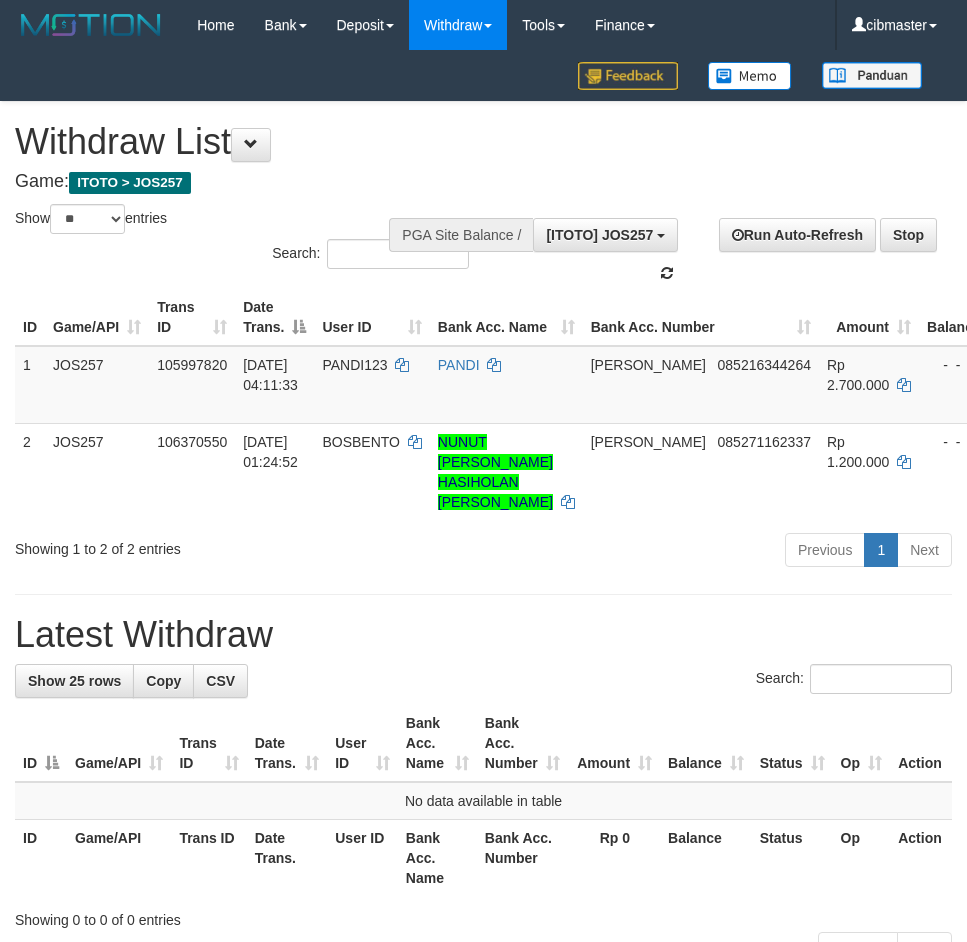 scroll, scrollTop: 17, scrollLeft: 0, axis: vertical 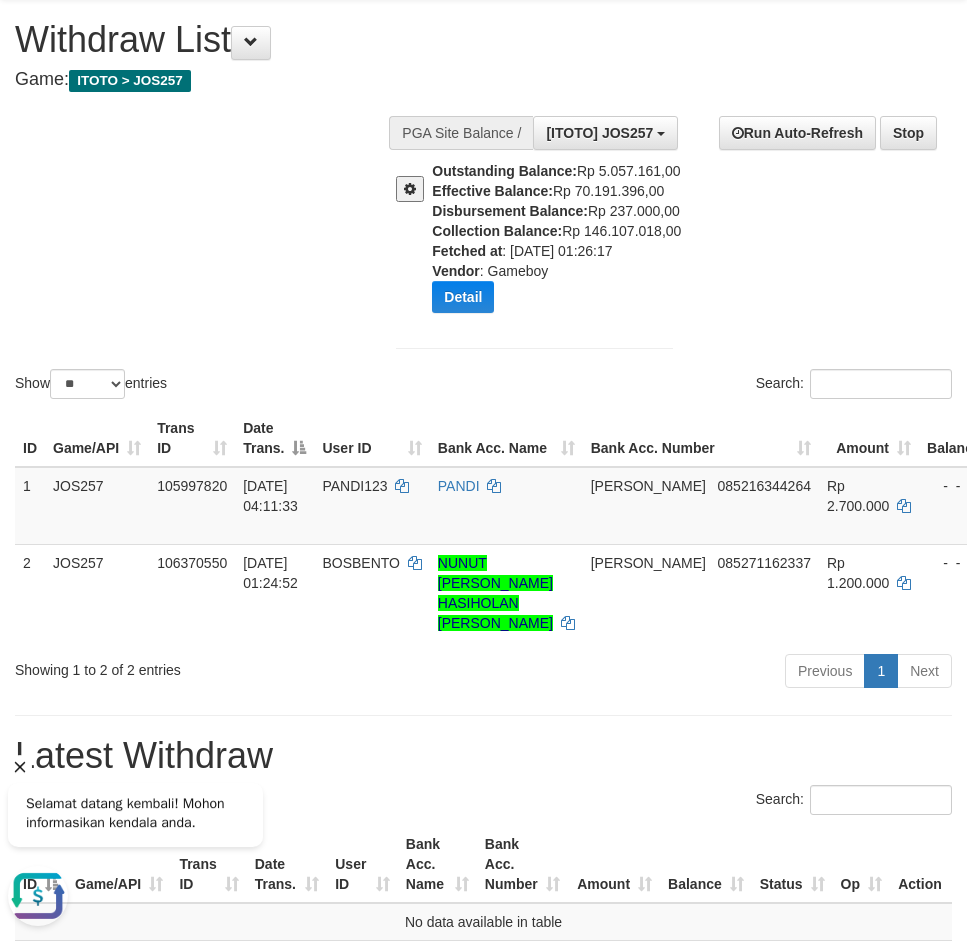 click at bounding box center (410, 189) 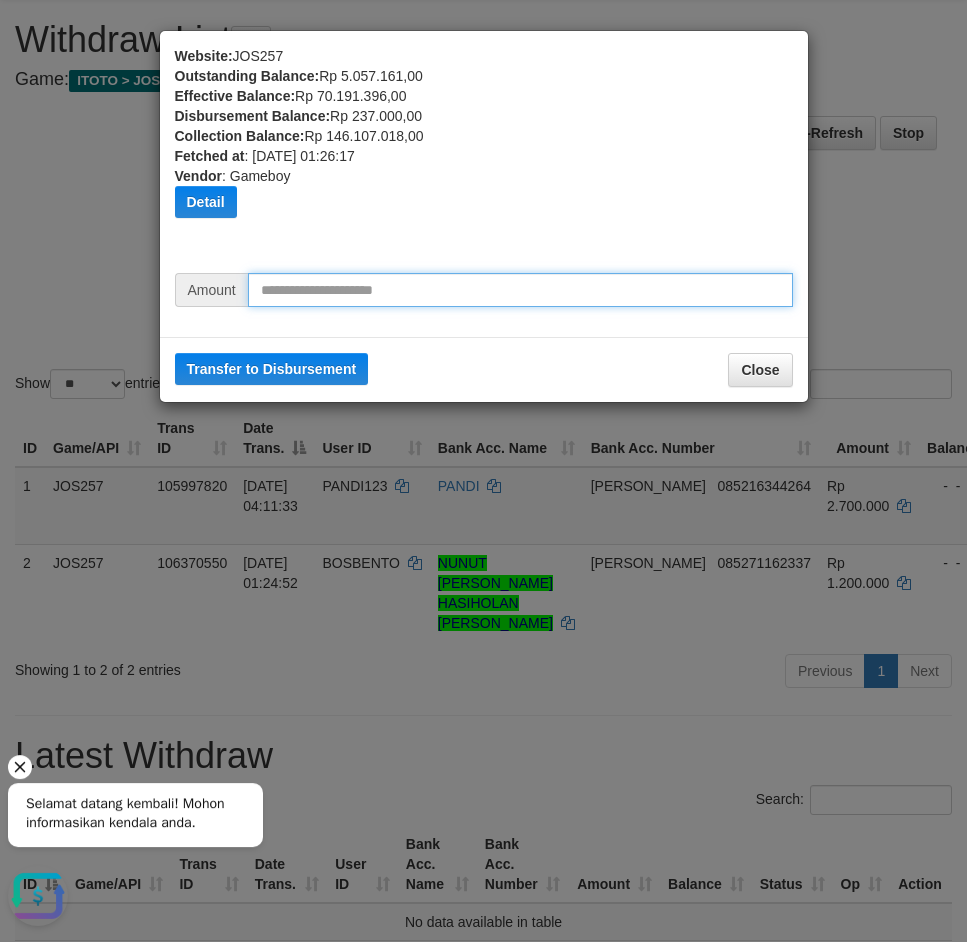 click at bounding box center [520, 290] 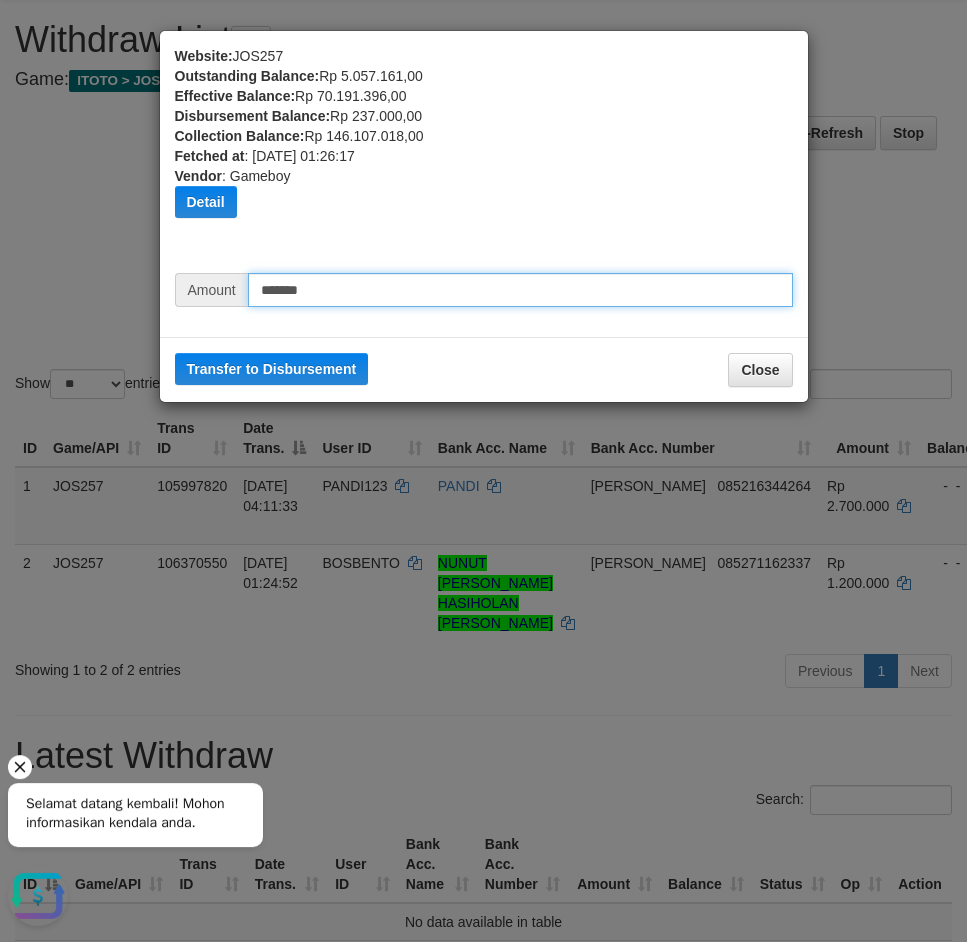 type on "*******" 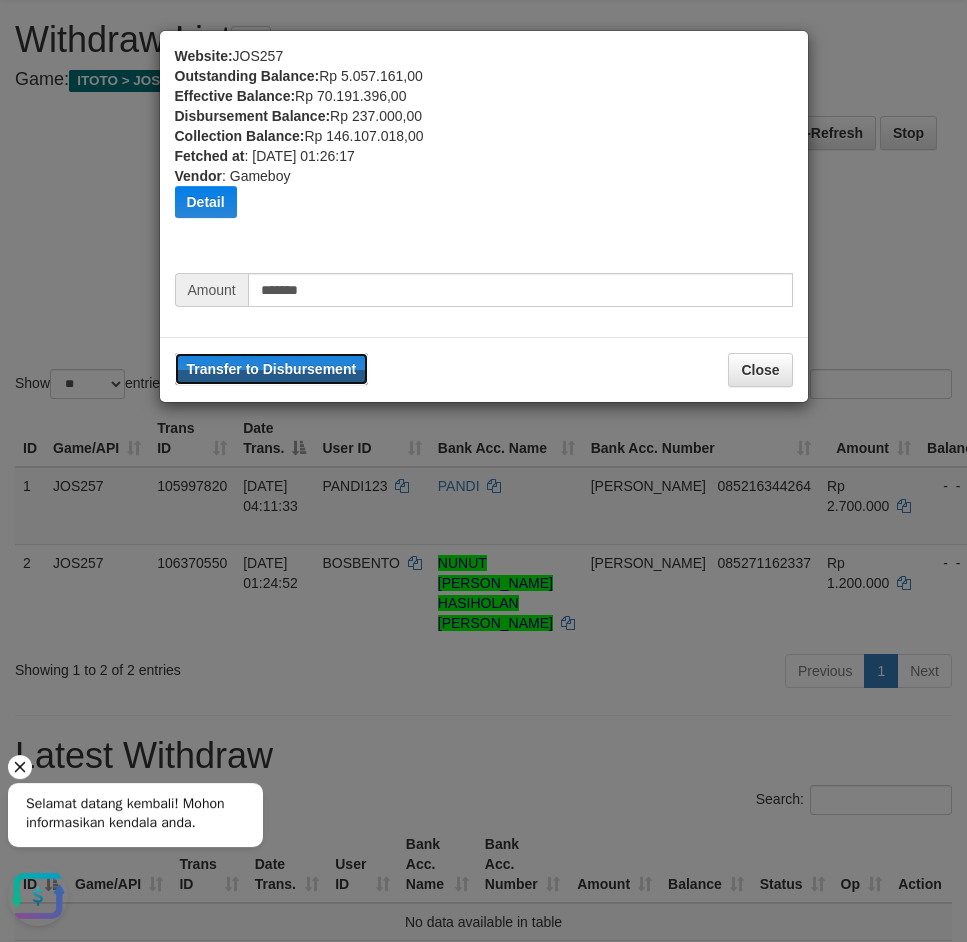 click on "Transfer to Disbursement" at bounding box center (272, 369) 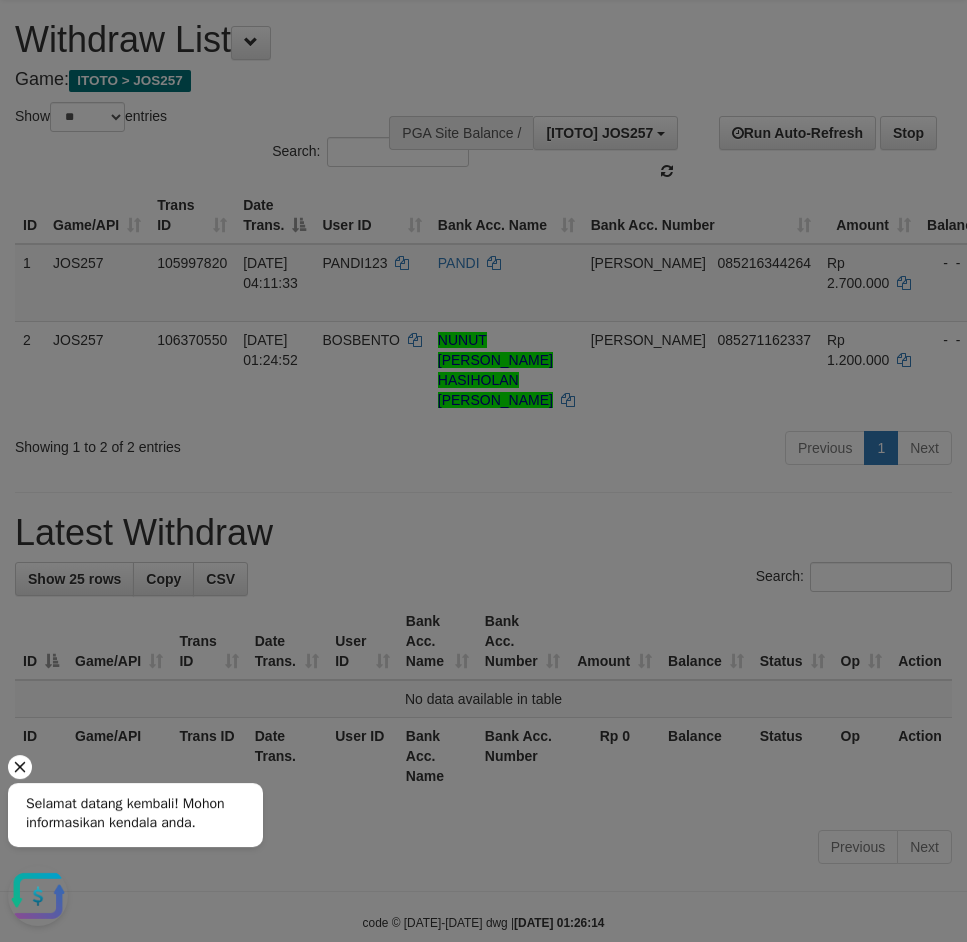 type 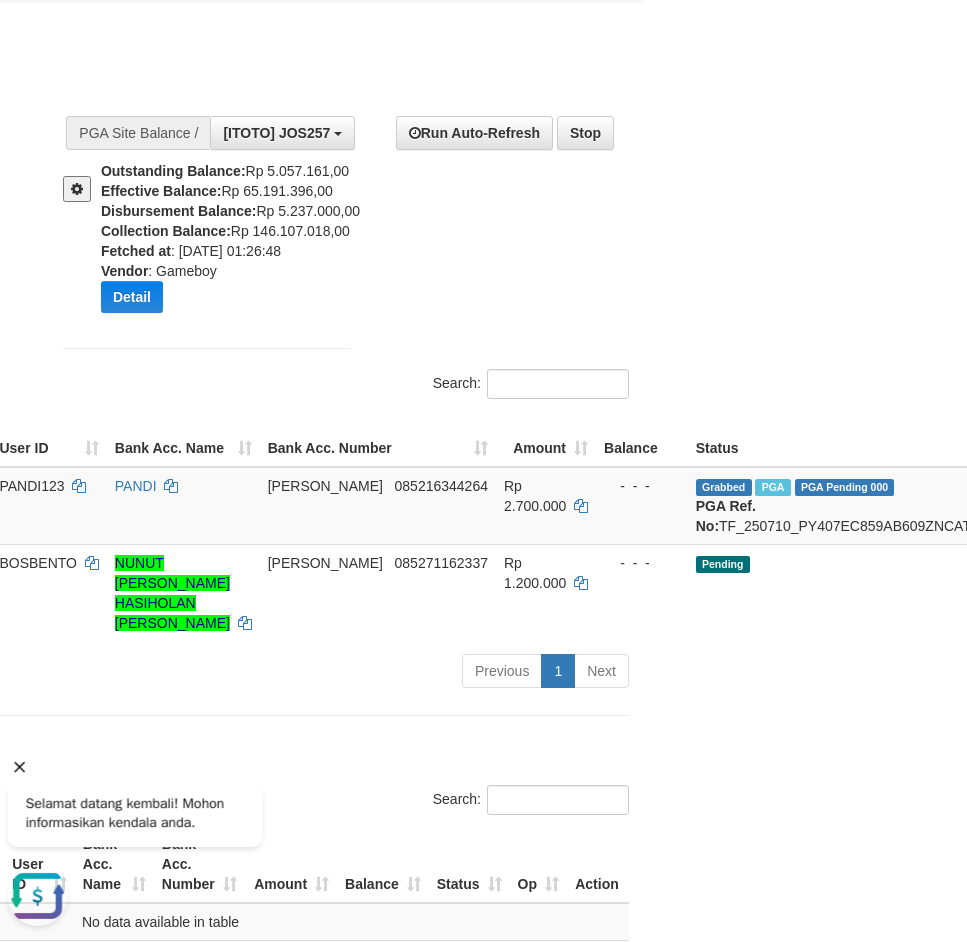 scroll, scrollTop: 102, scrollLeft: 324, axis: both 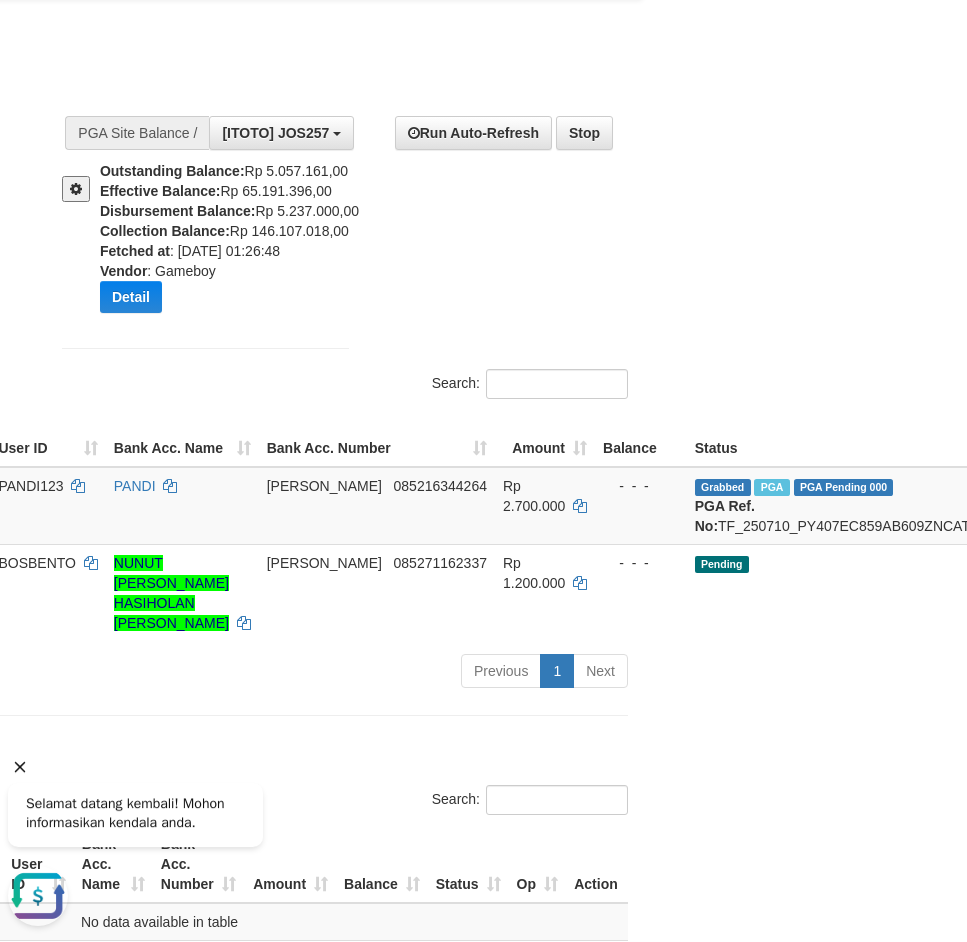 click on "Send PGA" at bounding box center (1171, 618) 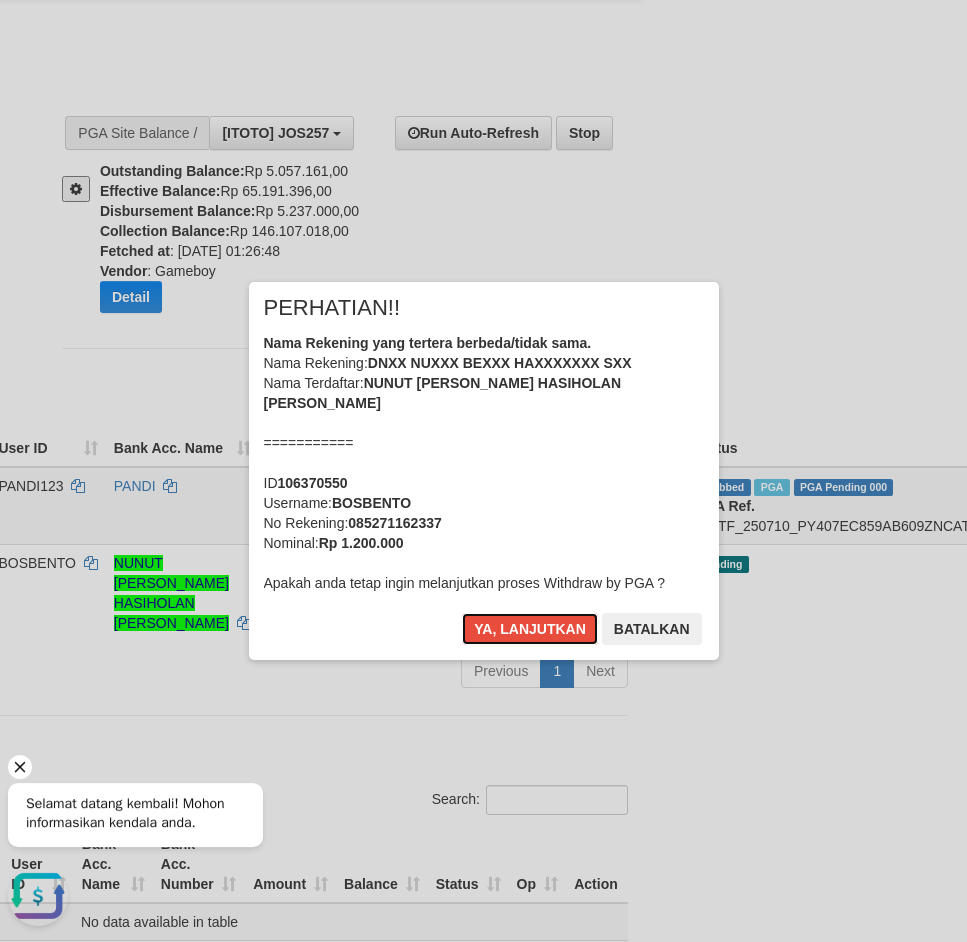 click on "Ya, lanjutkan" at bounding box center (530, 629) 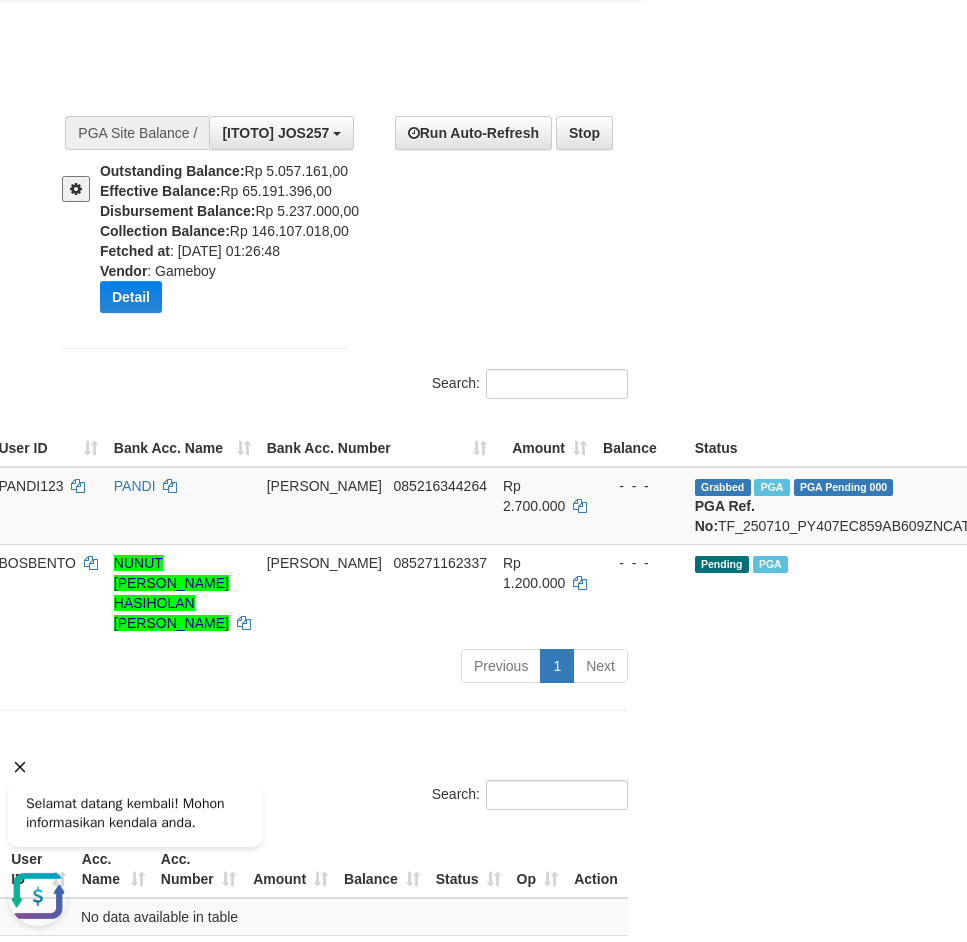 click on "Toggle navigation
Home
Bank
Account List
Load
By Website
Group
[ITOTO]													JOS257
Mutasi Bank
Search
Sync
Note Mutasi
Deposit
DPS Fetch
DPS List
History
PGA History
Note DPS" at bounding box center [159, 549] 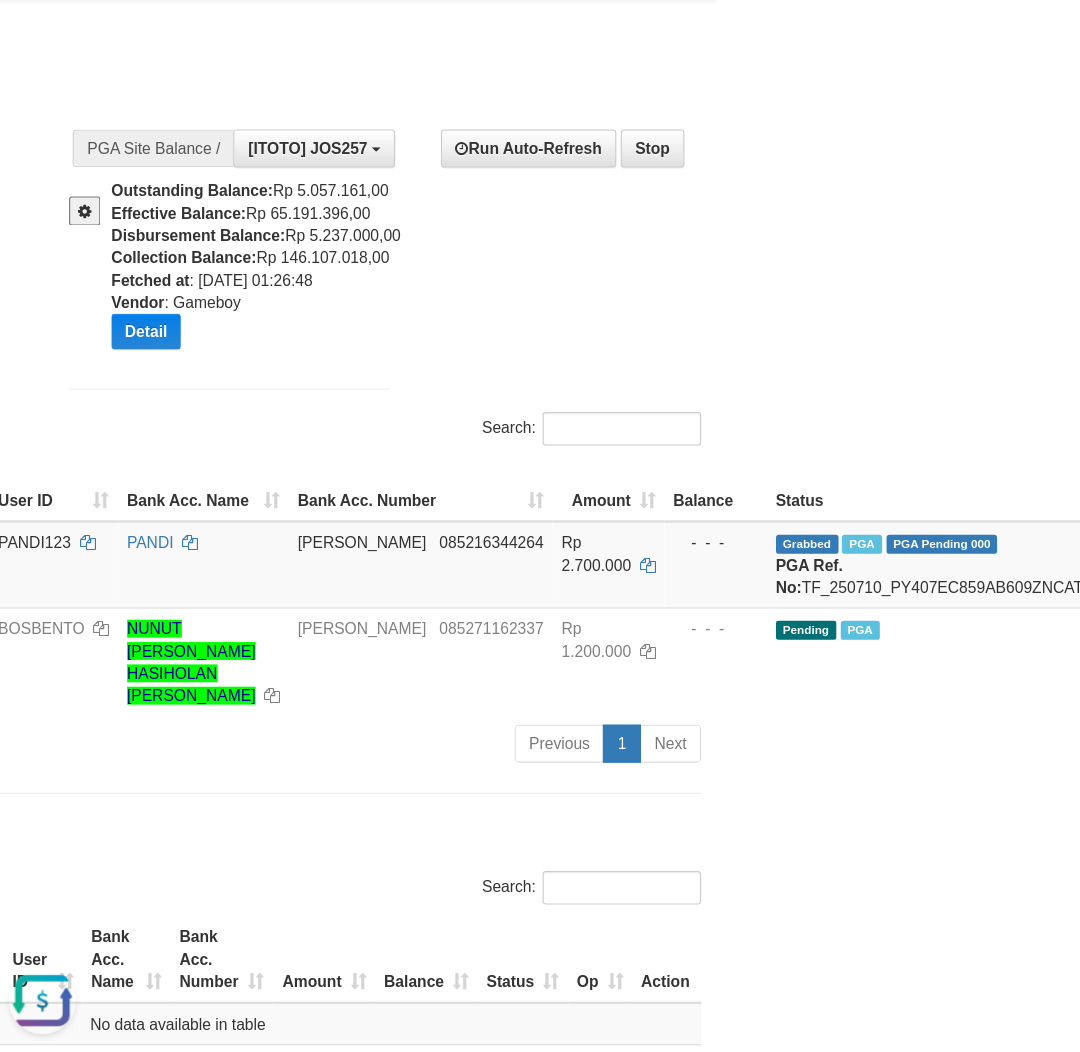 scroll, scrollTop: 102, scrollLeft: 221, axis: both 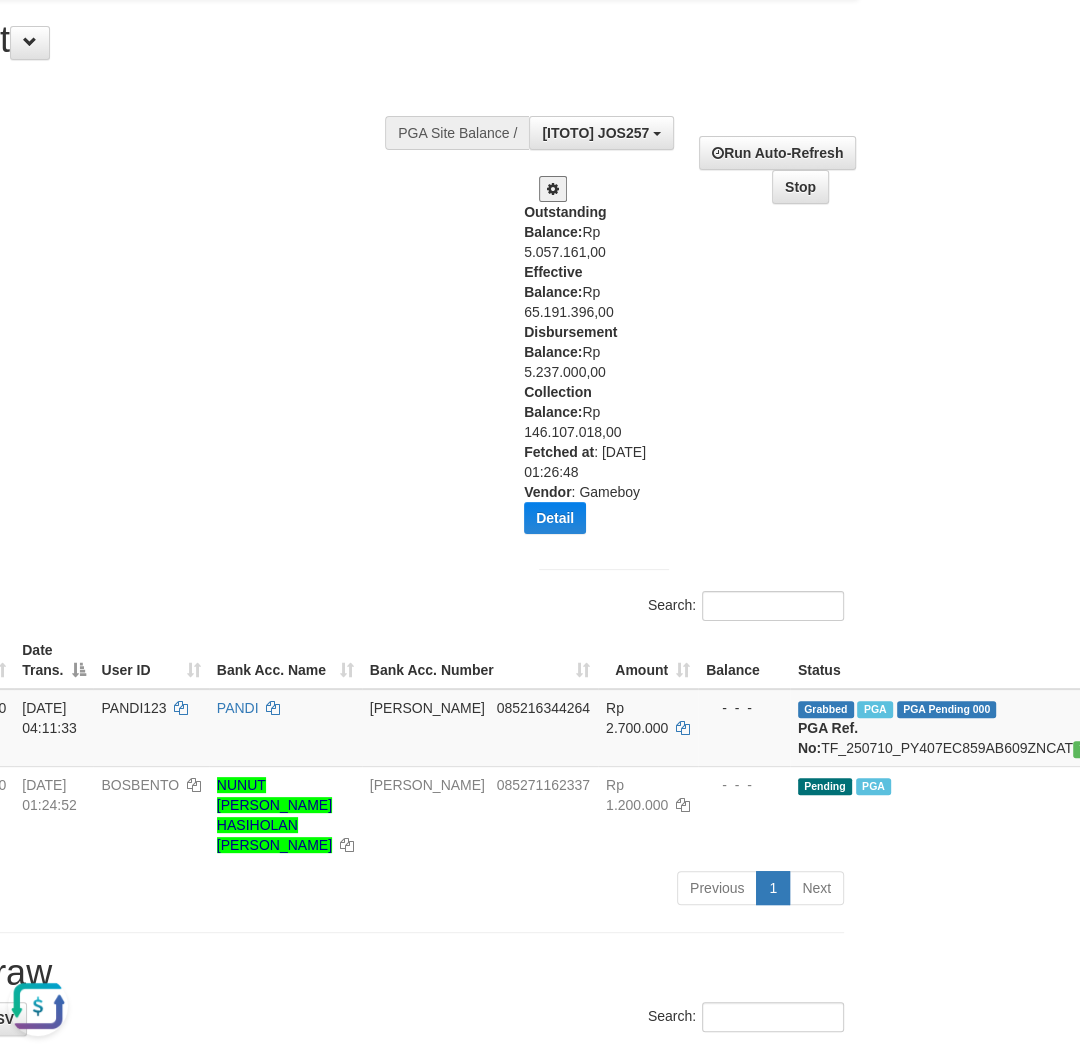 click on "**********" at bounding box center [684, 345] 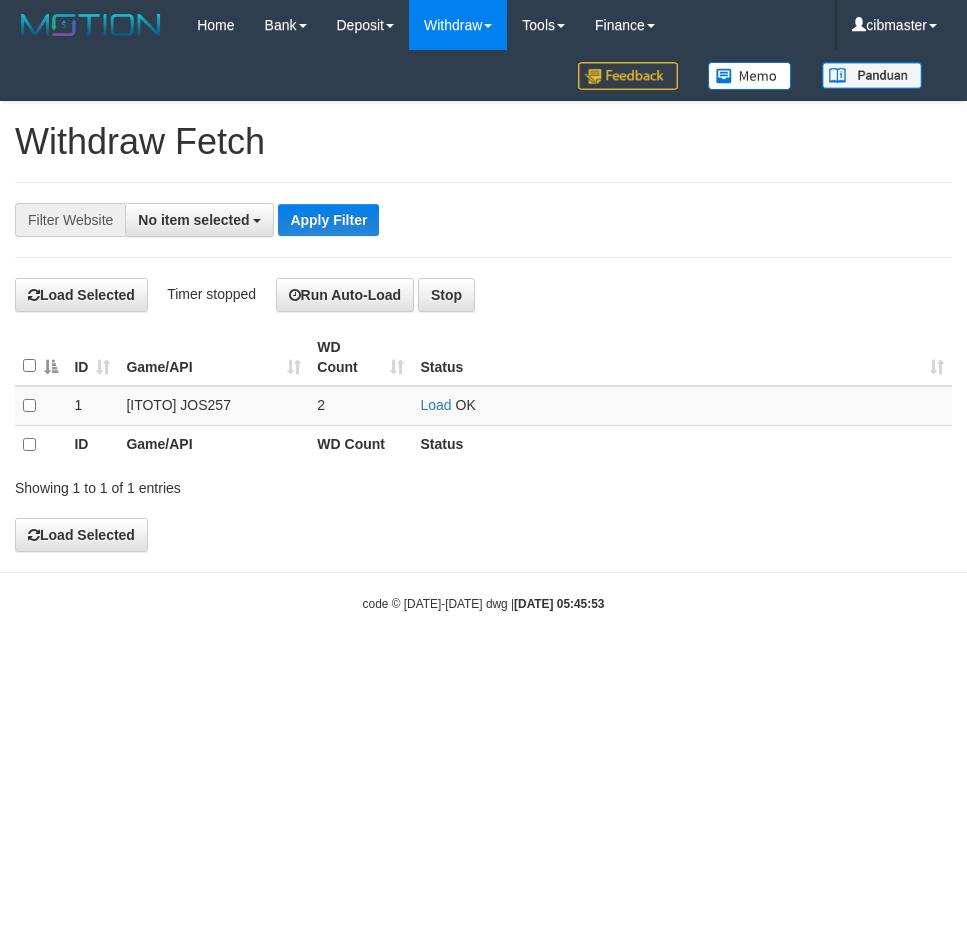 select 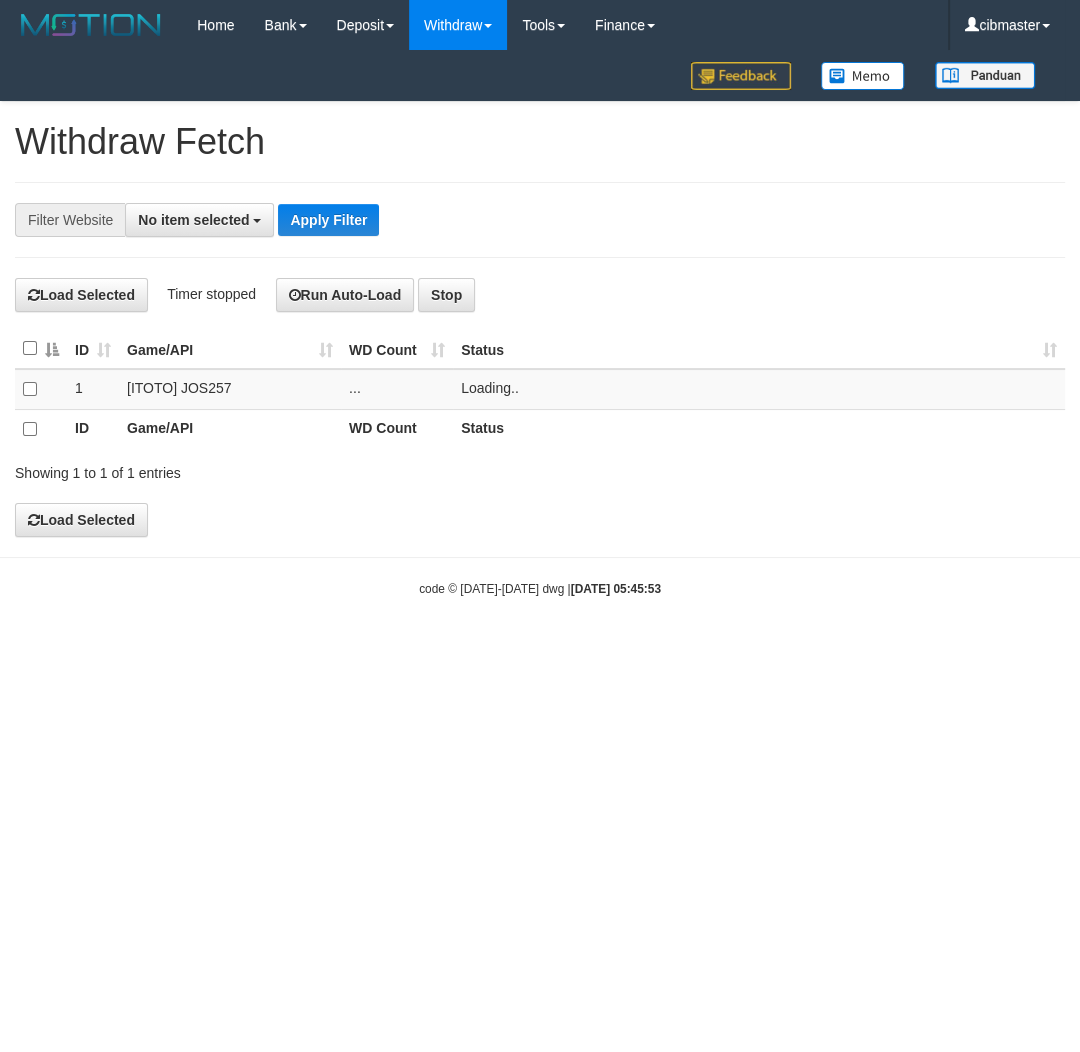 scroll, scrollTop: 0, scrollLeft: 0, axis: both 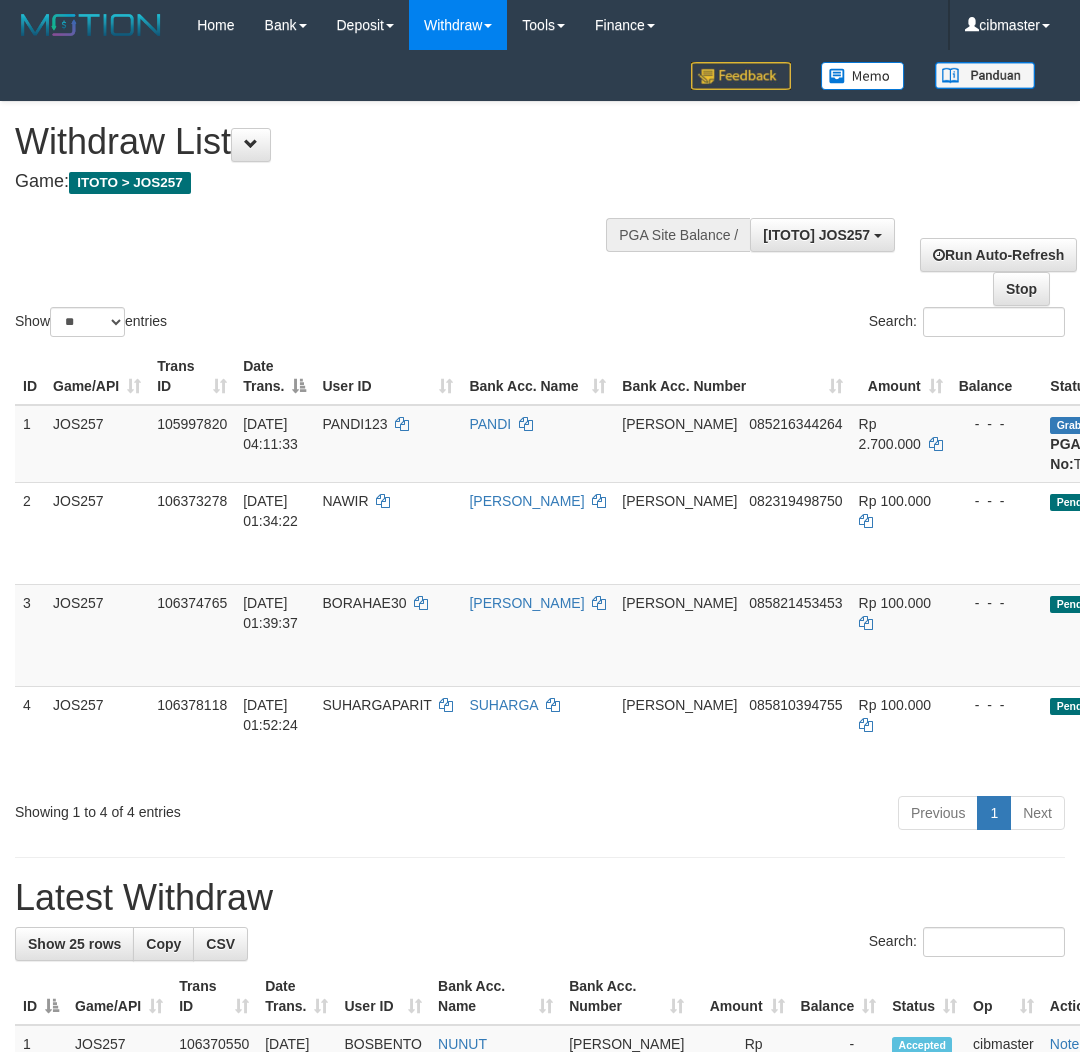 select on "**" 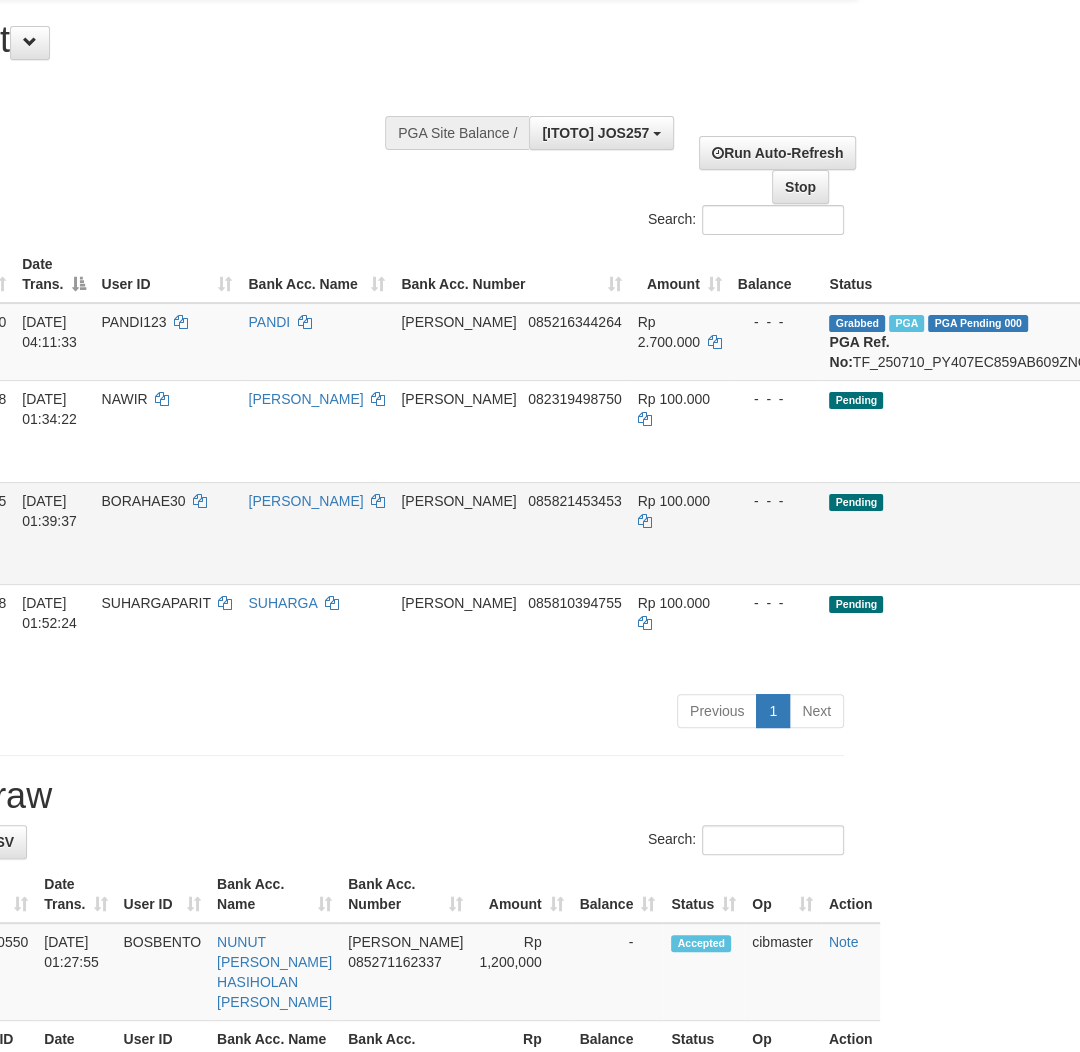 scroll, scrollTop: 102, scrollLeft: 221, axis: both 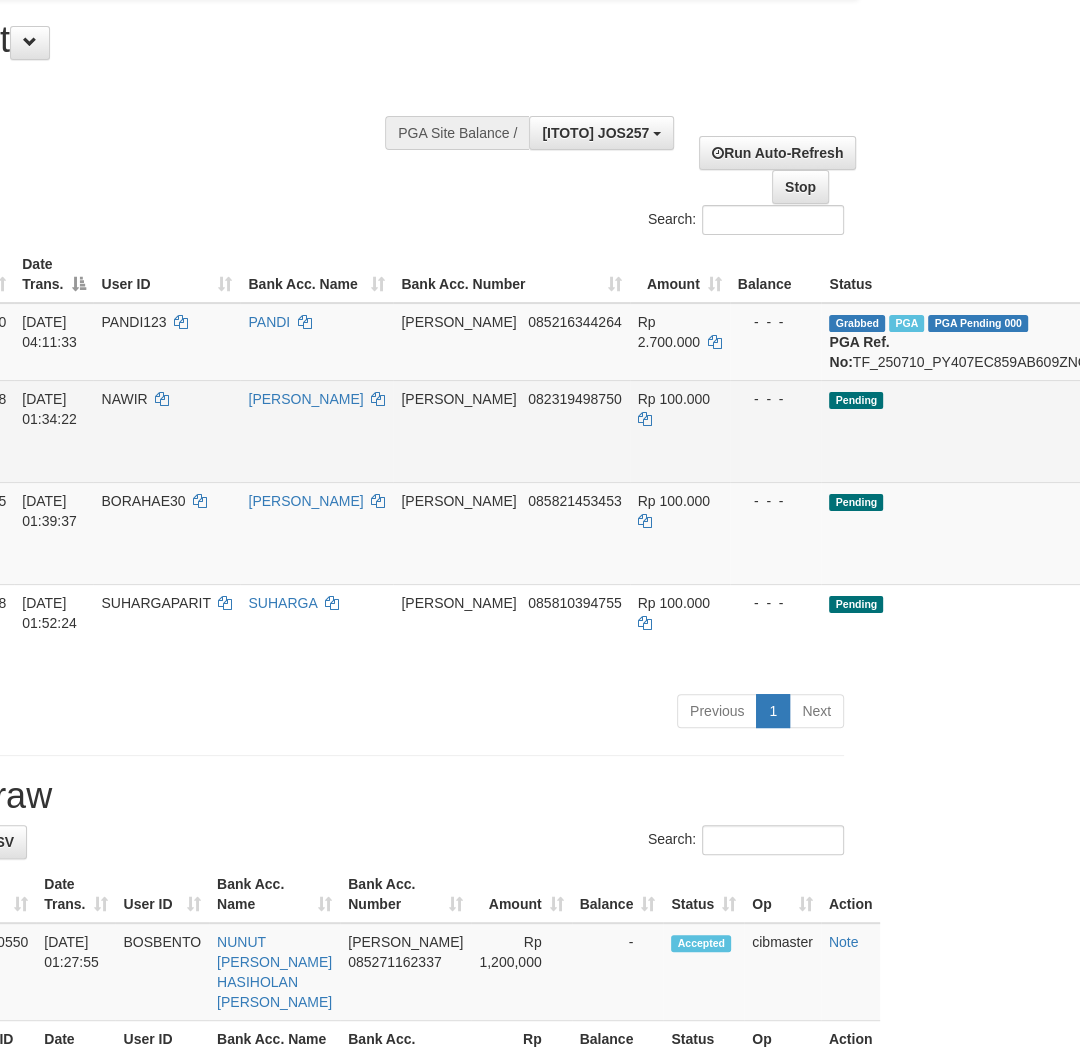 click on "Send PGA" at bounding box center (1306, 454) 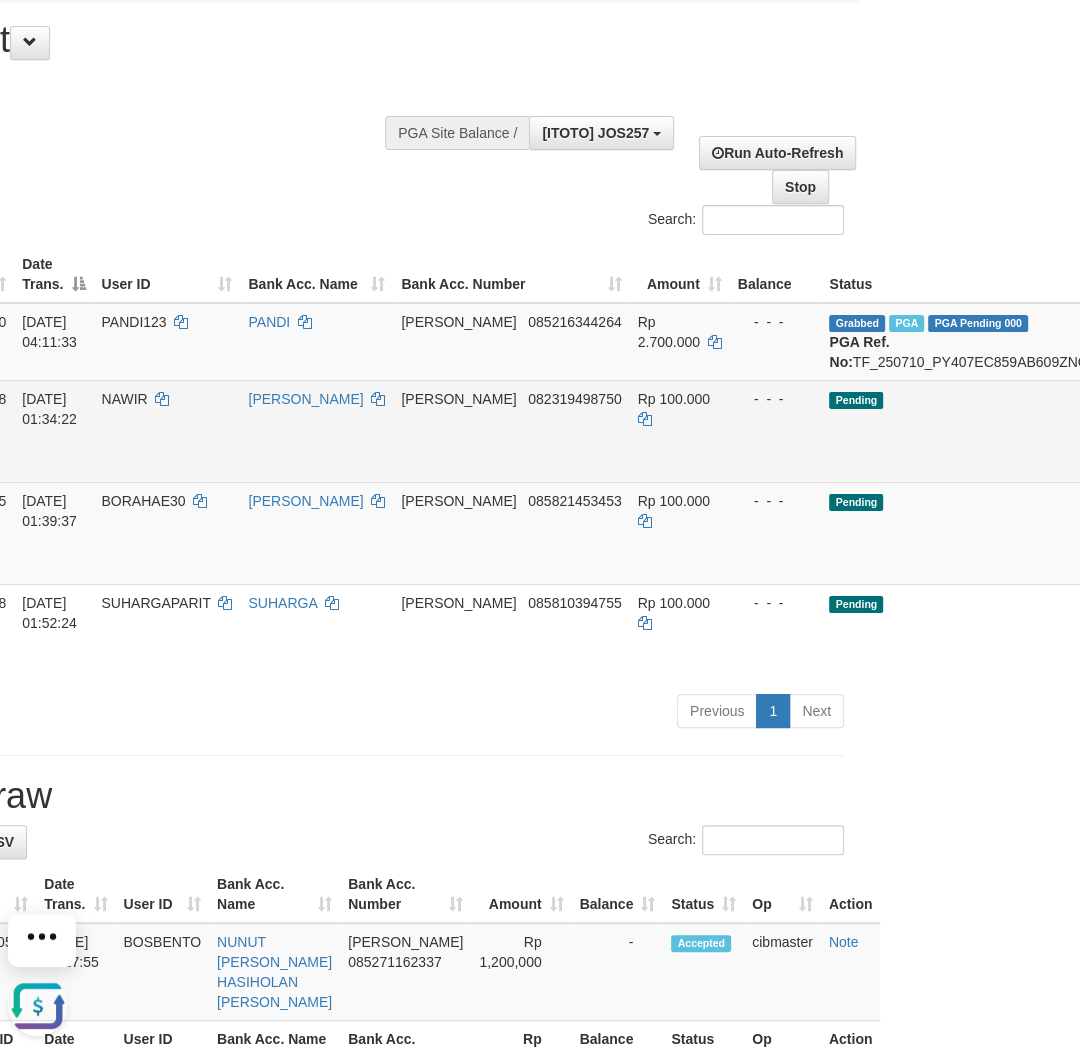 scroll, scrollTop: 0, scrollLeft: 0, axis: both 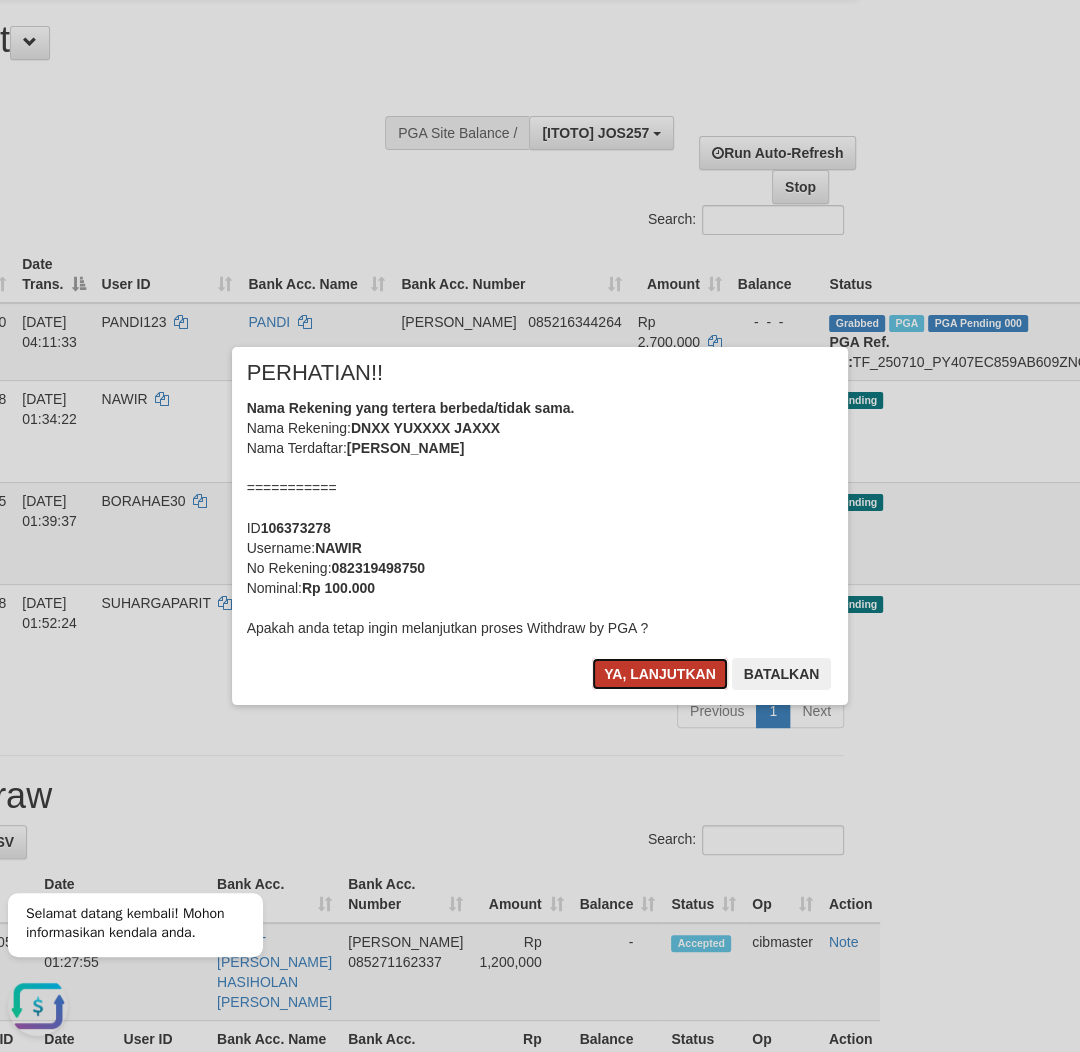 click on "Ya, lanjutkan" at bounding box center (660, 674) 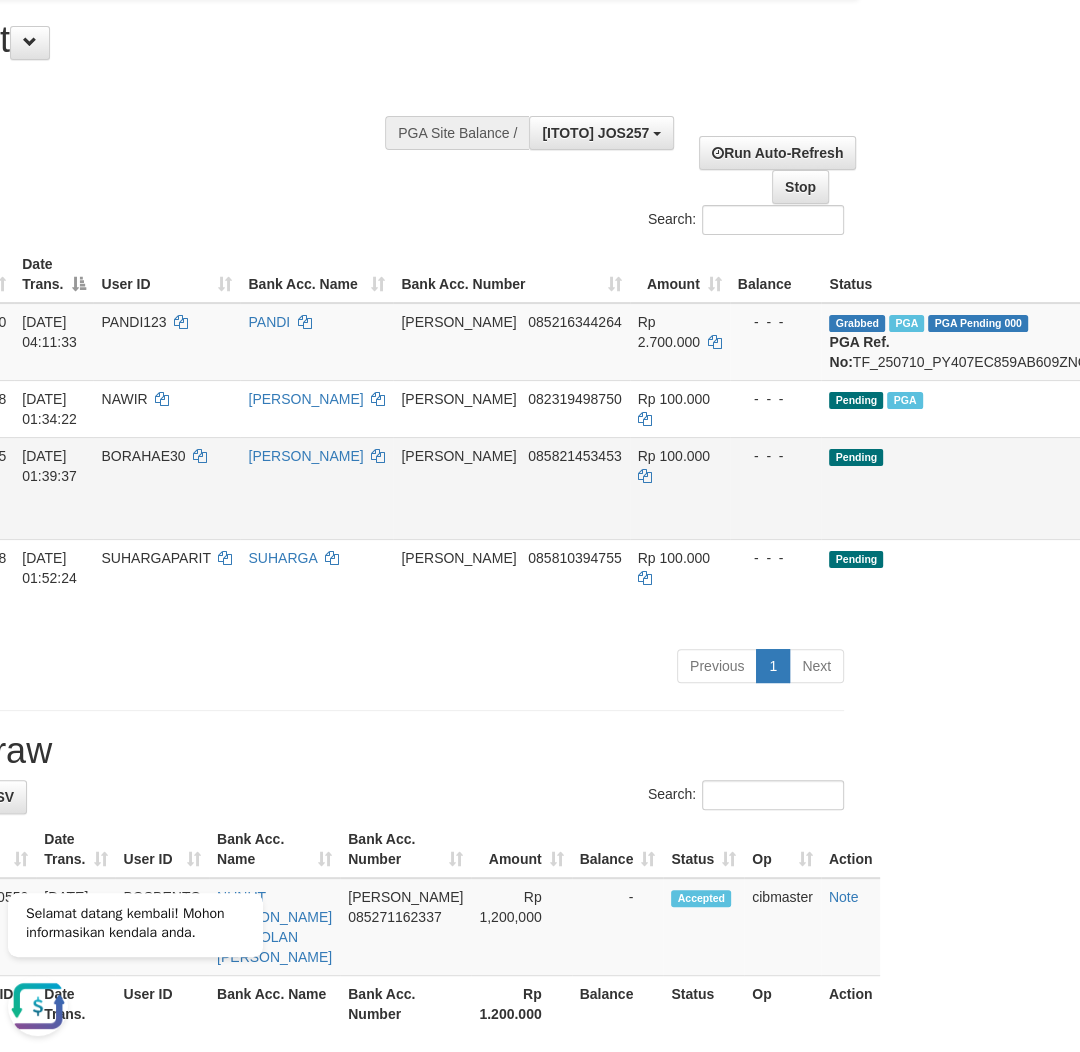 click on "Send PGA" at bounding box center [1306, 511] 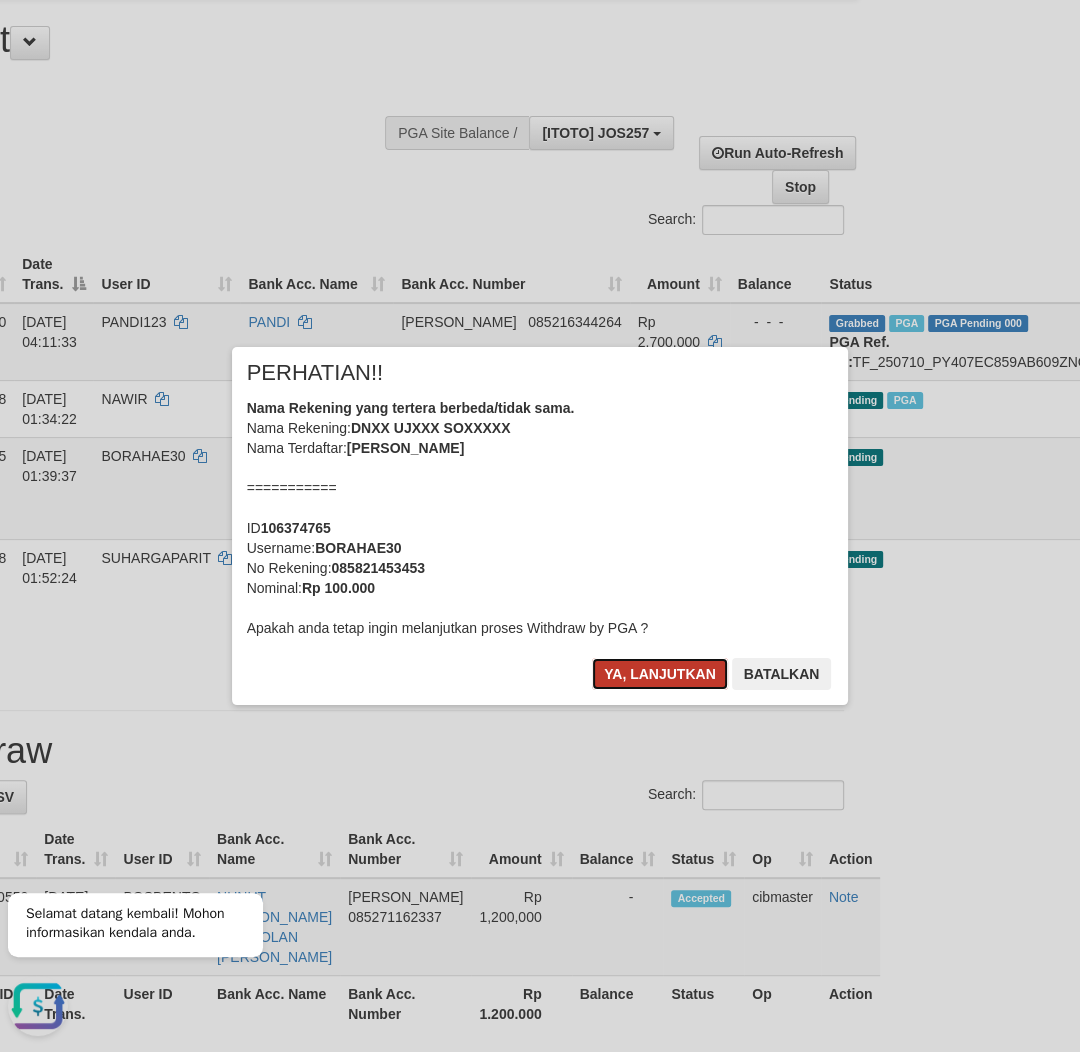 click on "Ya, lanjutkan" at bounding box center [660, 674] 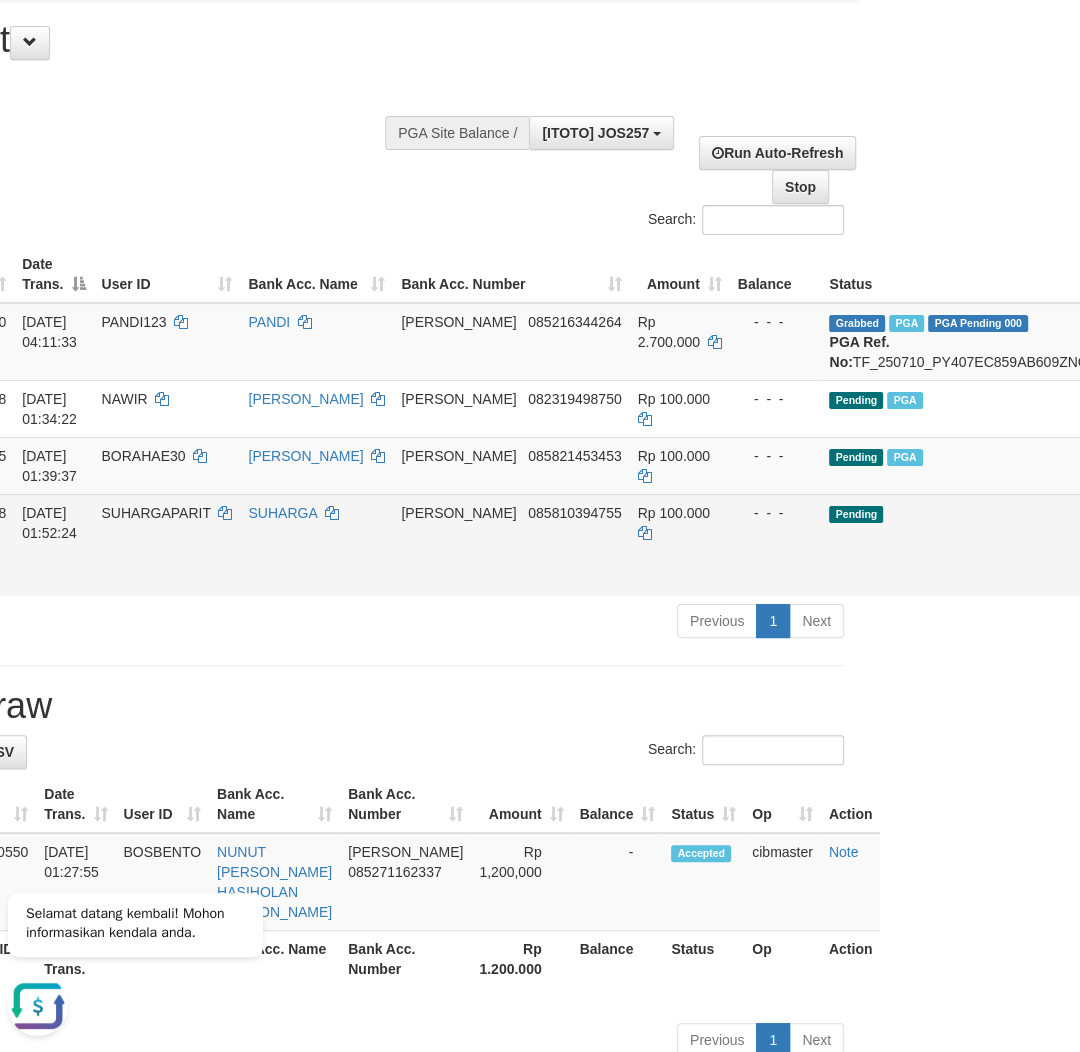 click on "Allow Grab   ·    Reject Send PGA     ·    Note" at bounding box center [1331, 545] 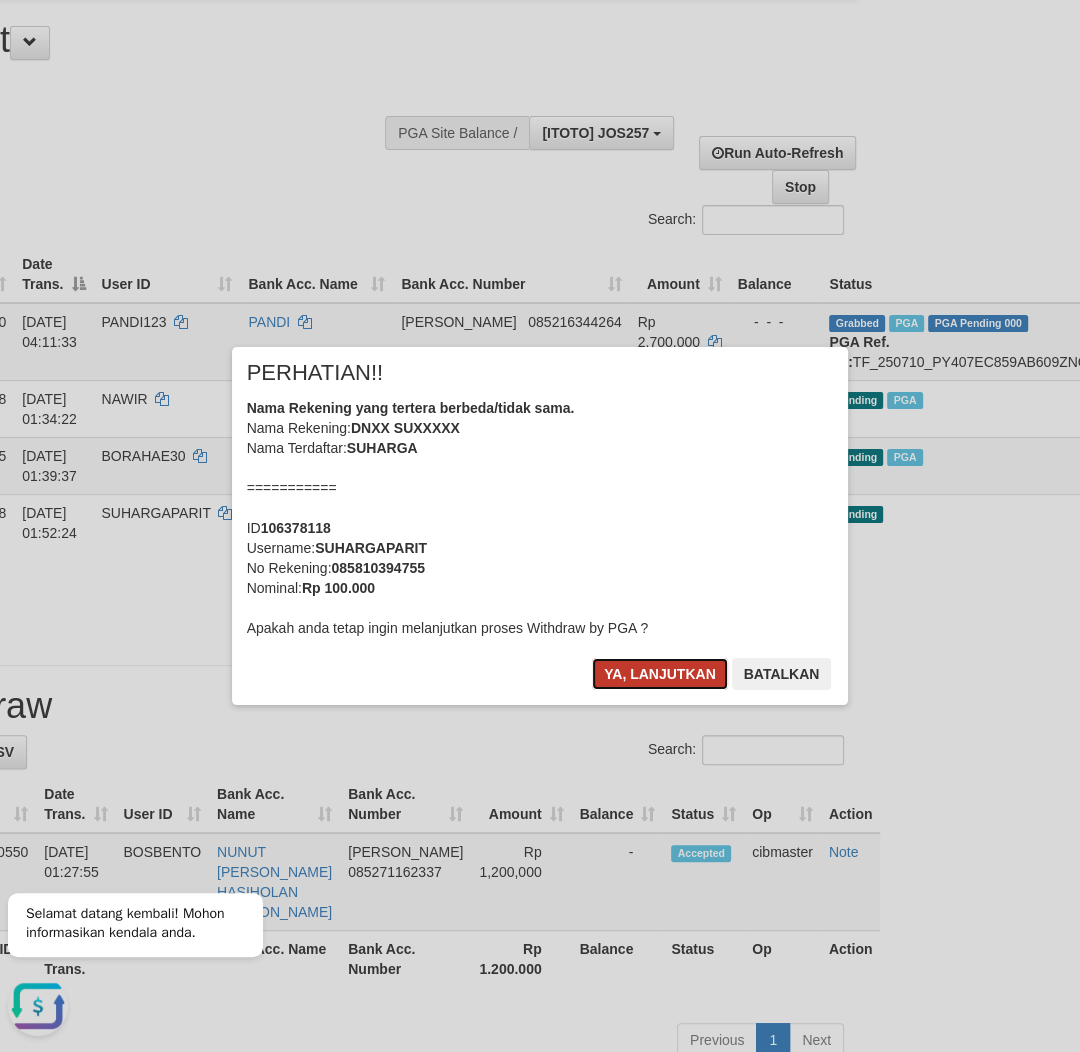 click on "Ya, lanjutkan" at bounding box center [660, 674] 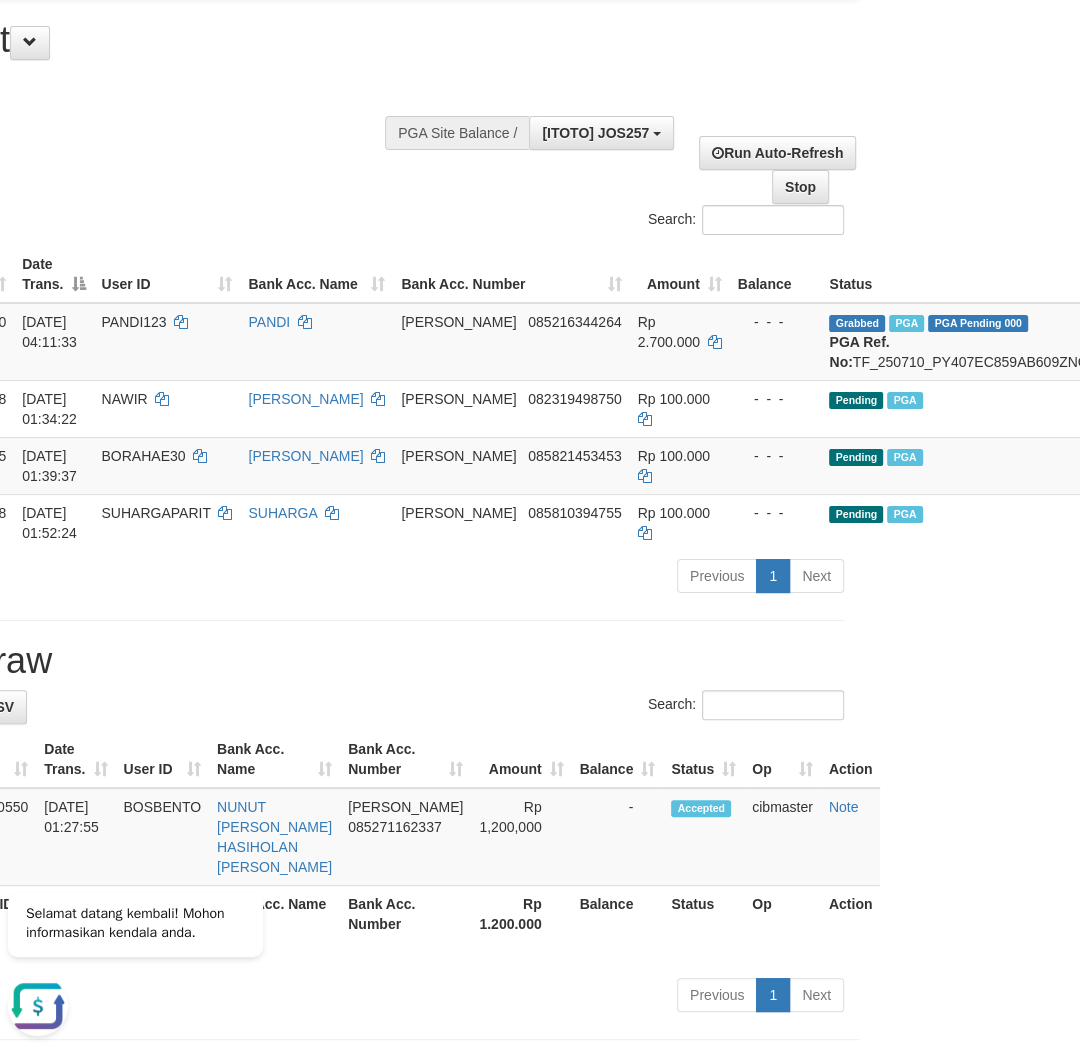 click on "Toggle navigation
Home
Bank
Account List
Load
By Website
Group
[ITOTO]													JOS257
Mutasi Bank
Search
Sync
Note Mutasi
Deposit
DPS Fetch
DPS List
History
PGA History
Note DPS" at bounding box center (319, 514) 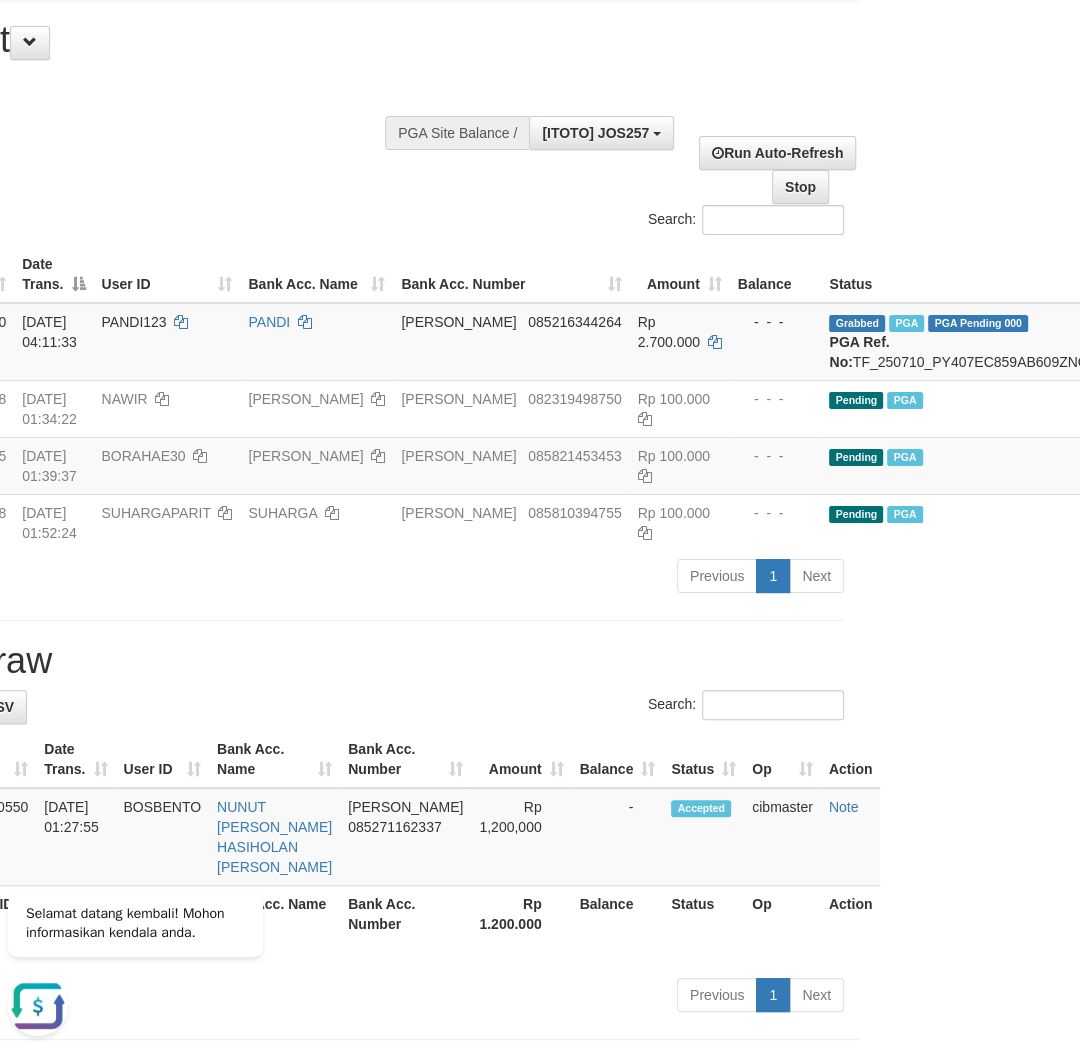 click on "Show  ** ** ** ***  entries Search:" at bounding box center (319, 119) 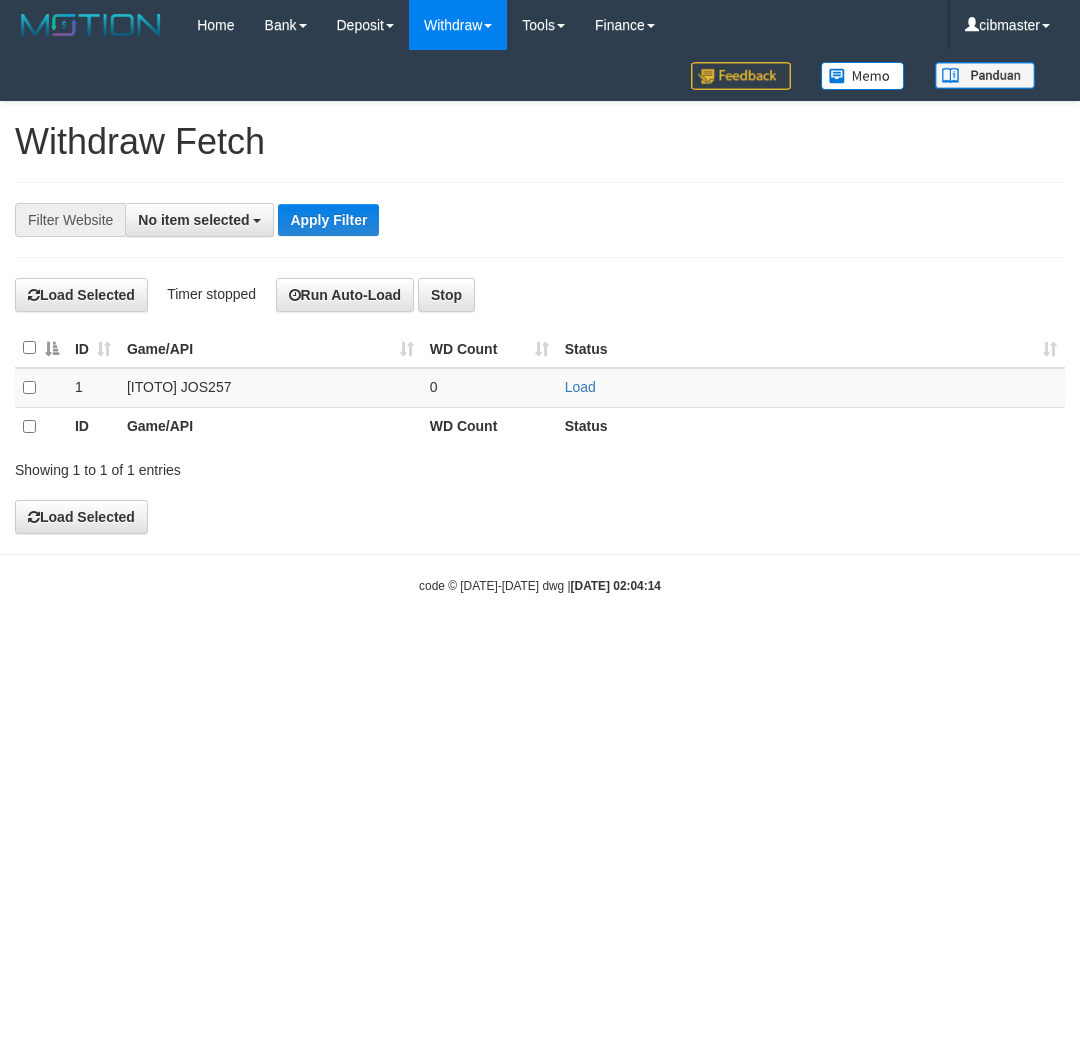 select 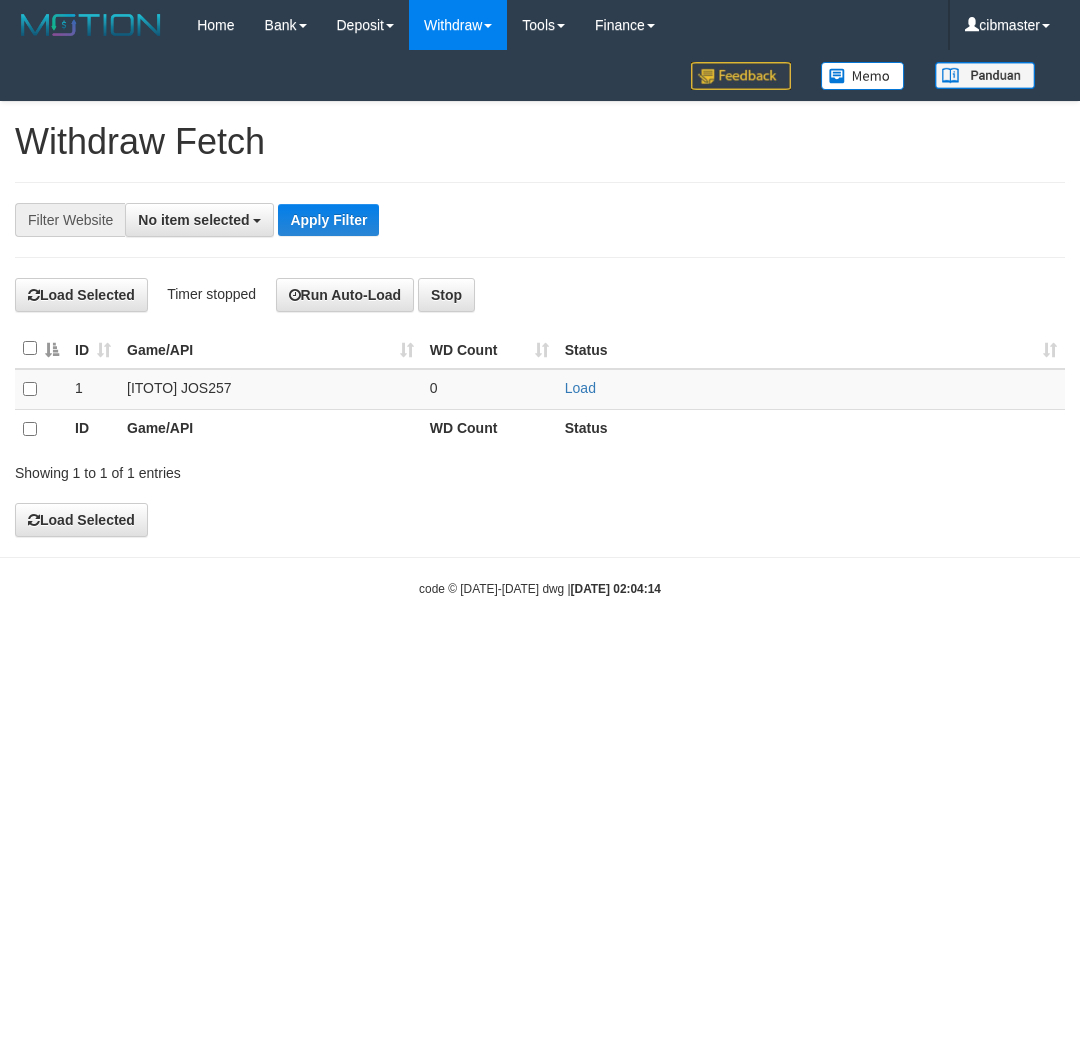 scroll, scrollTop: 0, scrollLeft: 0, axis: both 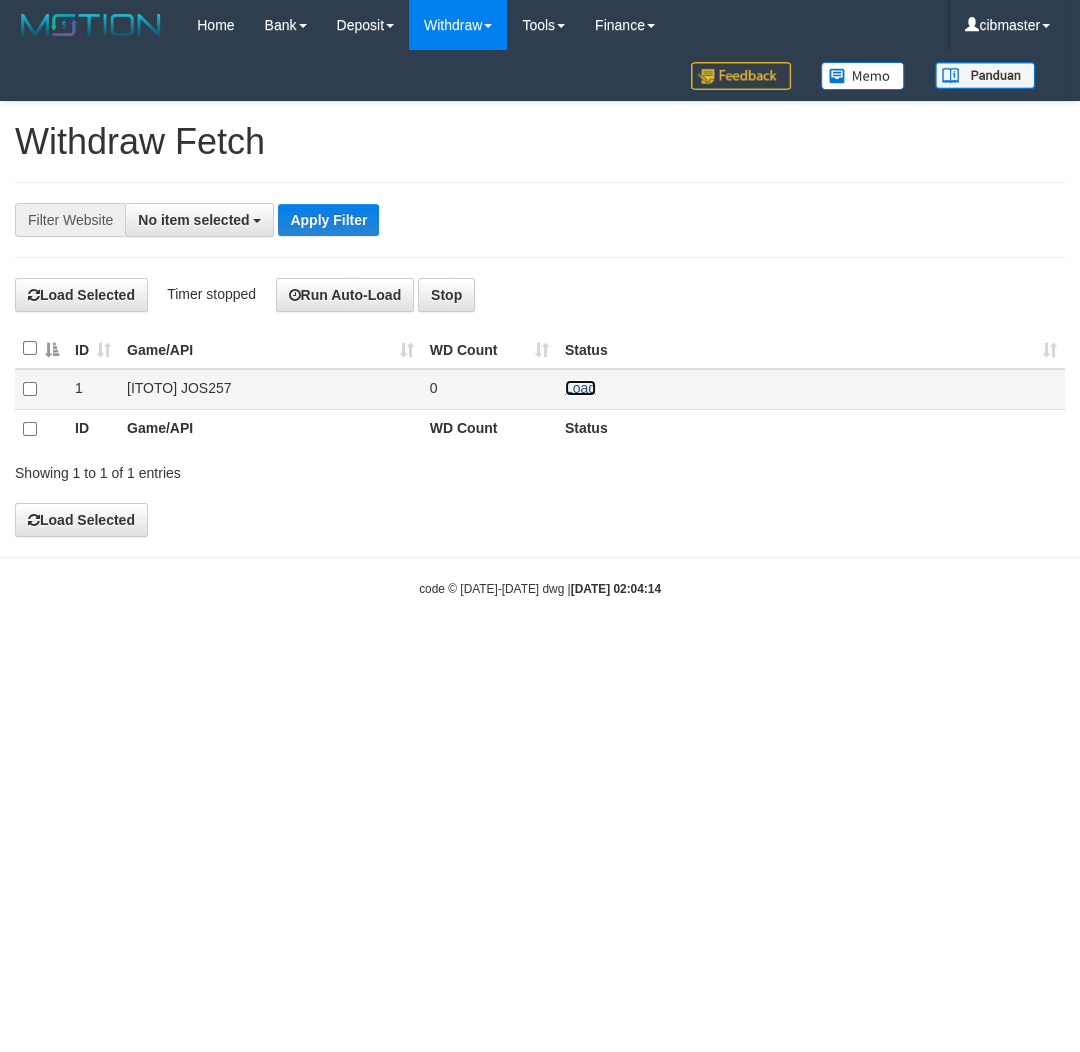 click on "Load" at bounding box center (580, 388) 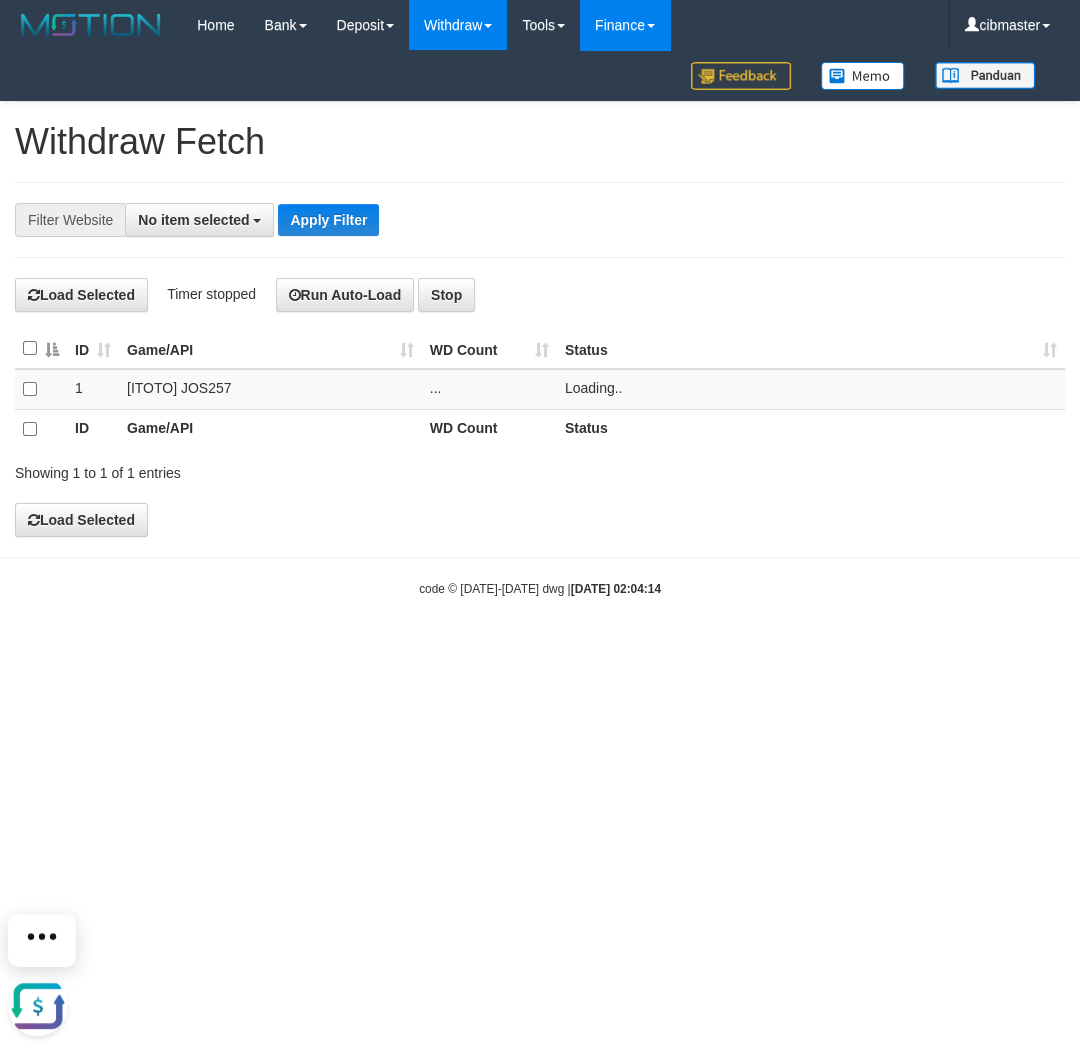 scroll, scrollTop: 0, scrollLeft: 0, axis: both 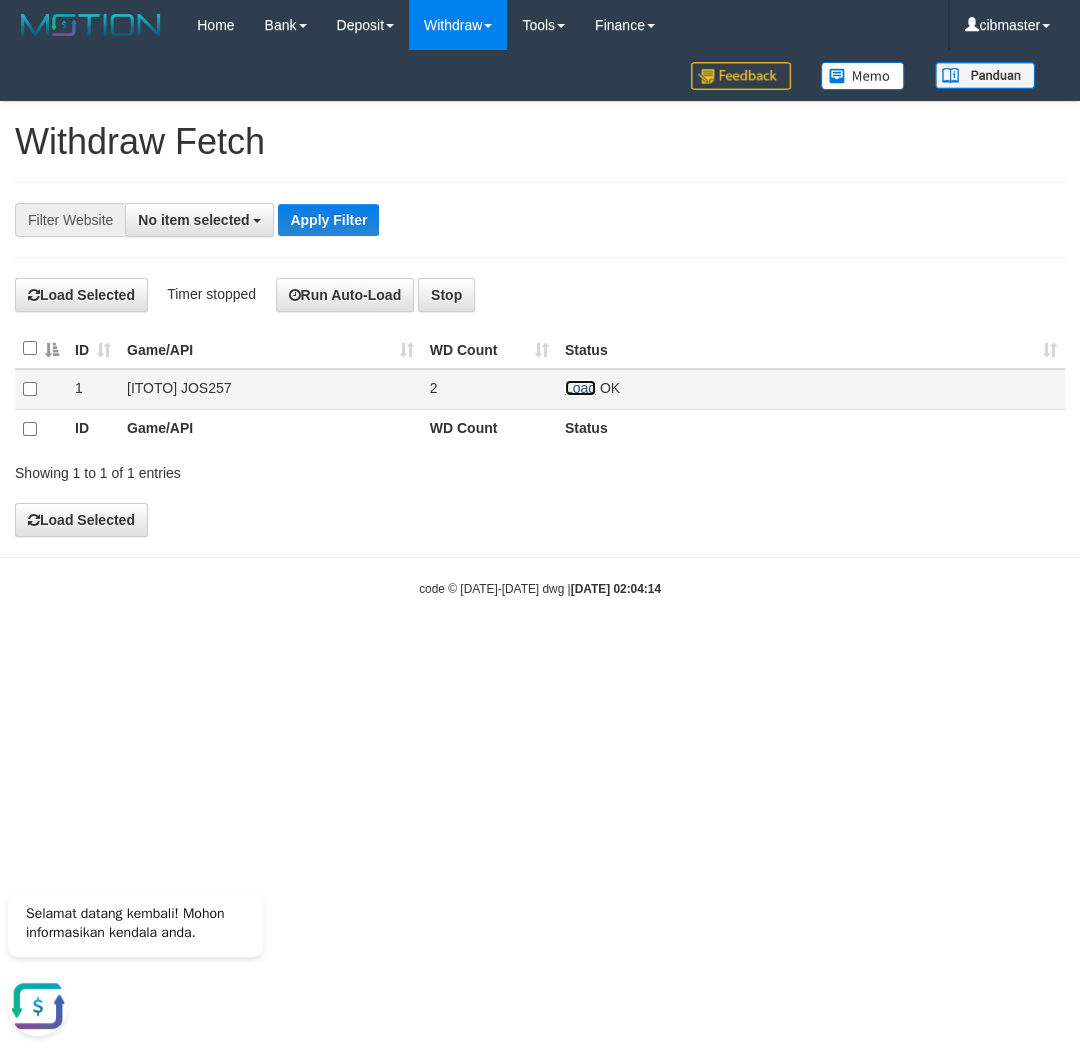 click on "Load" at bounding box center [580, 388] 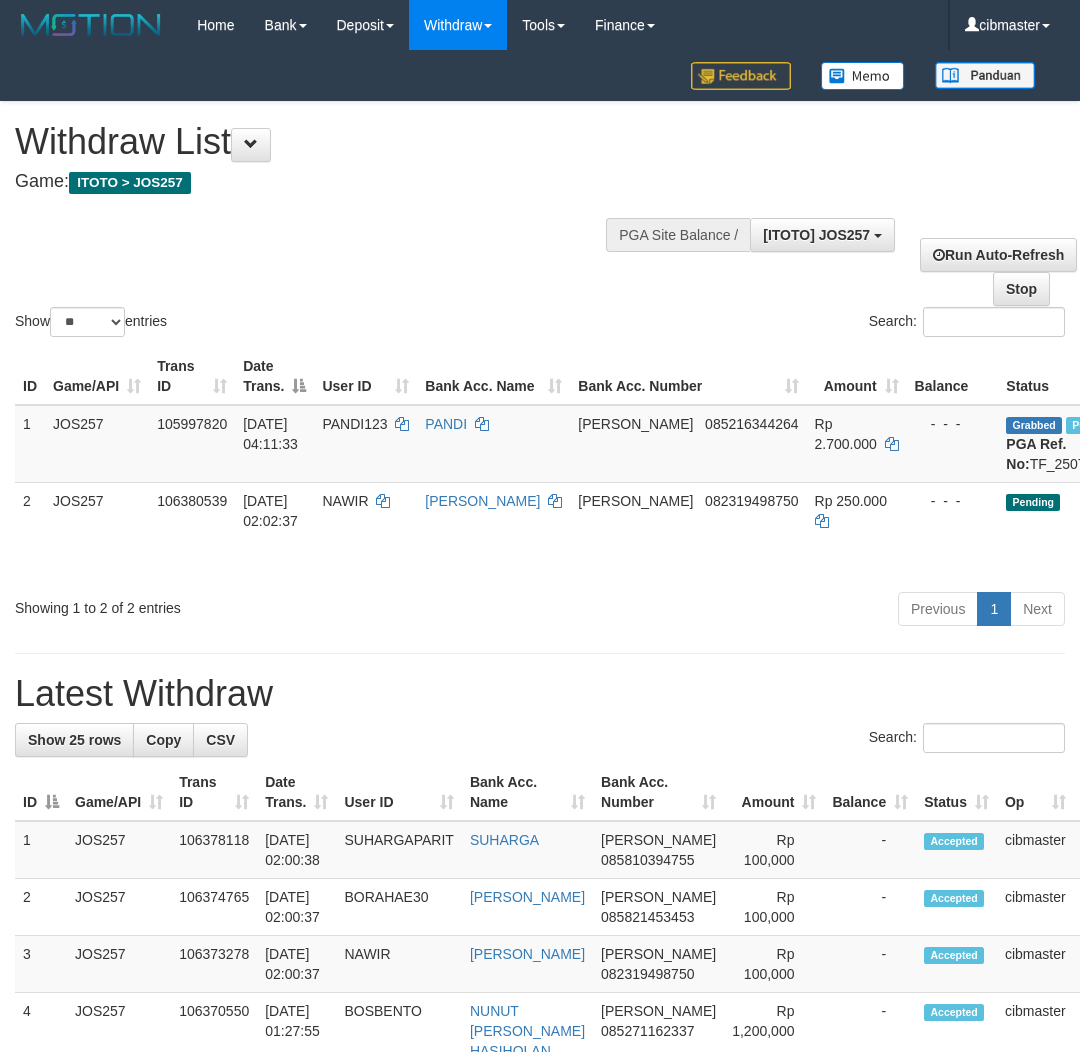 select on "**" 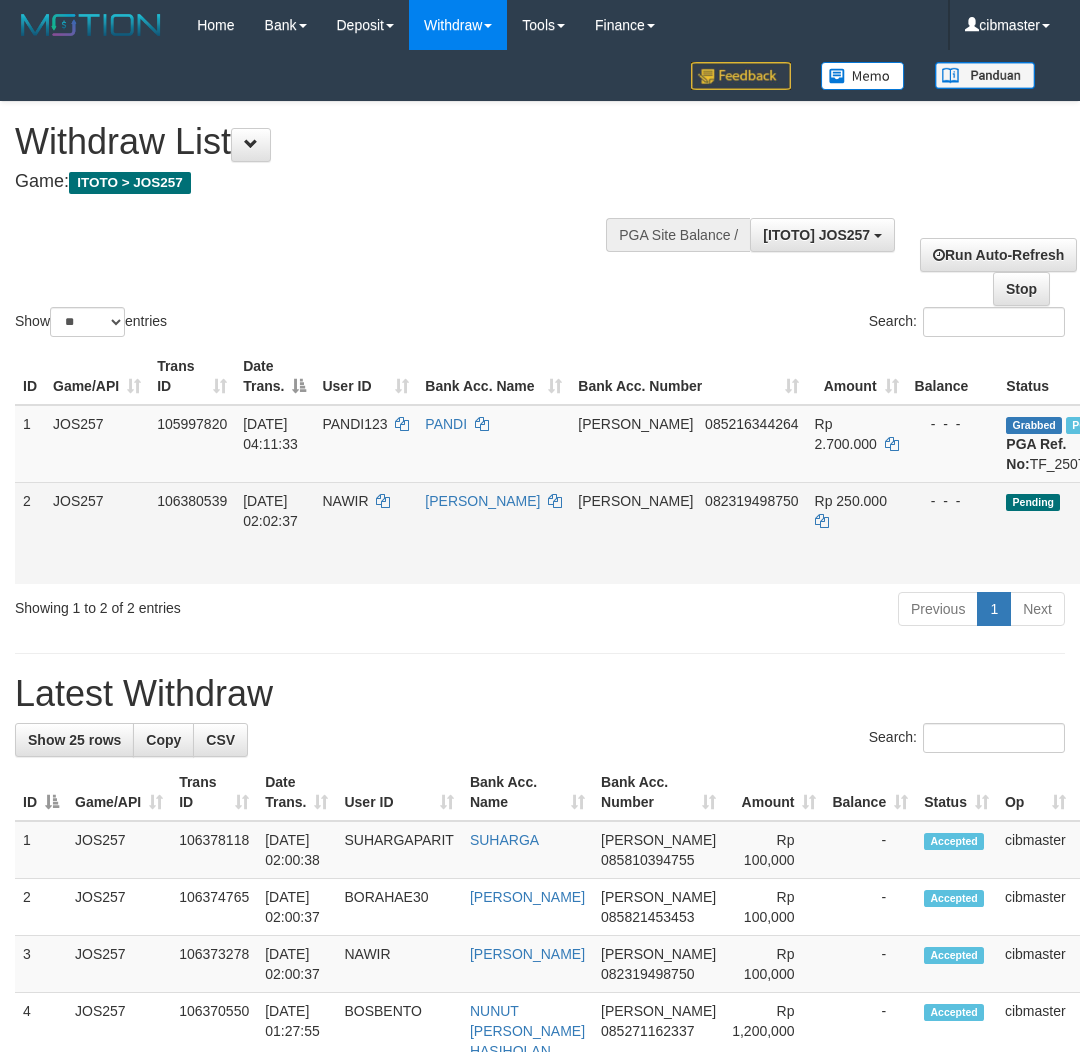 scroll, scrollTop: 102, scrollLeft: 192, axis: both 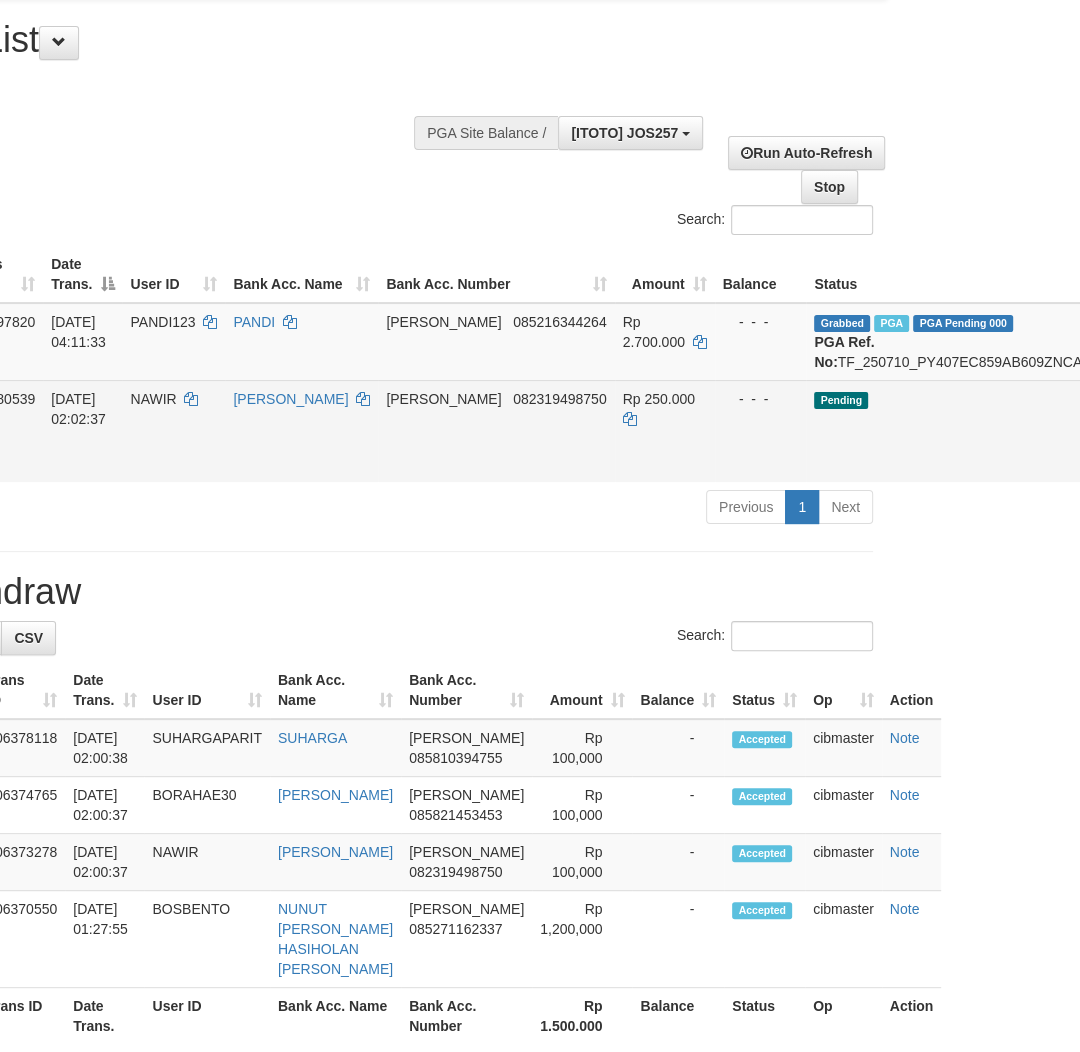 click on "Send PGA" at bounding box center (1290, 454) 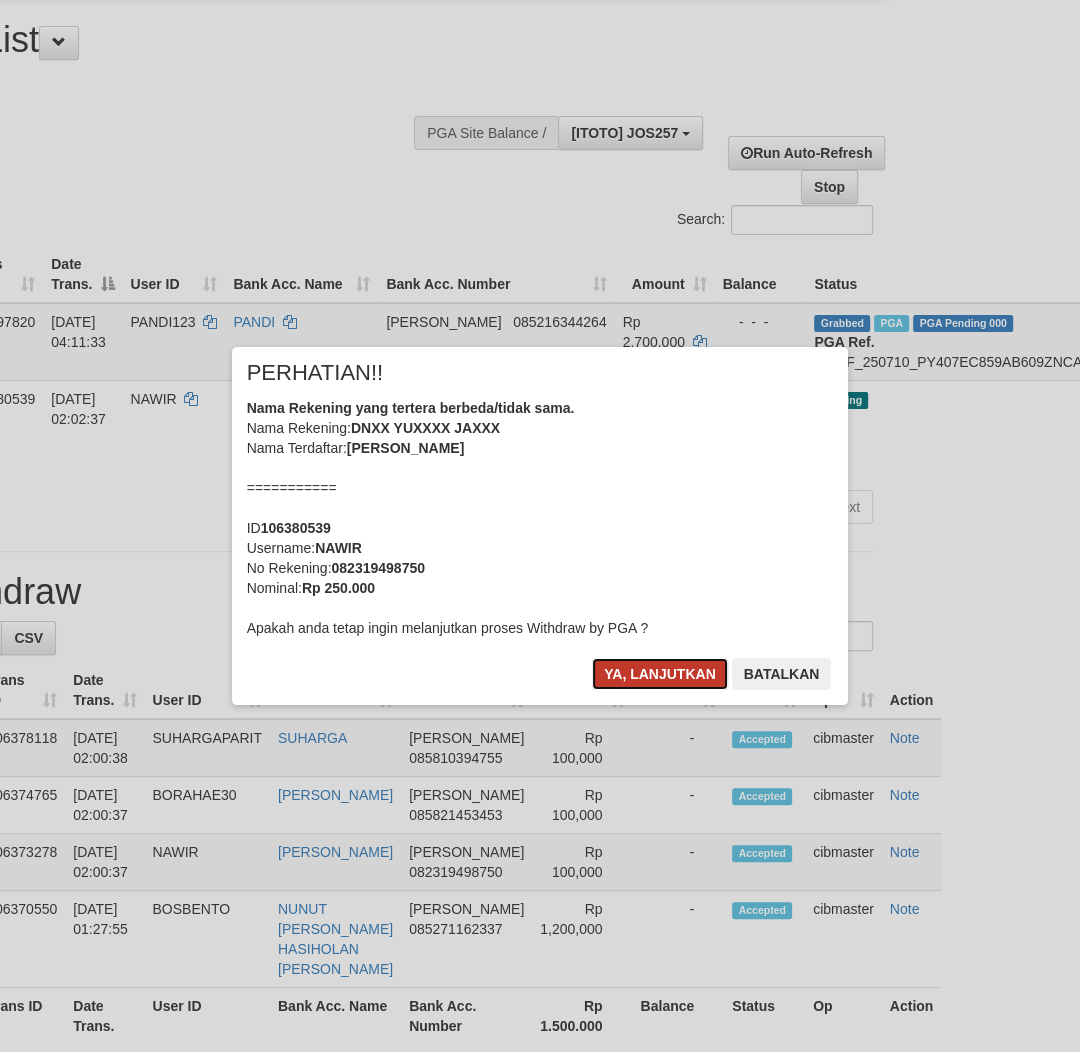 click on "Ya, lanjutkan" at bounding box center (660, 674) 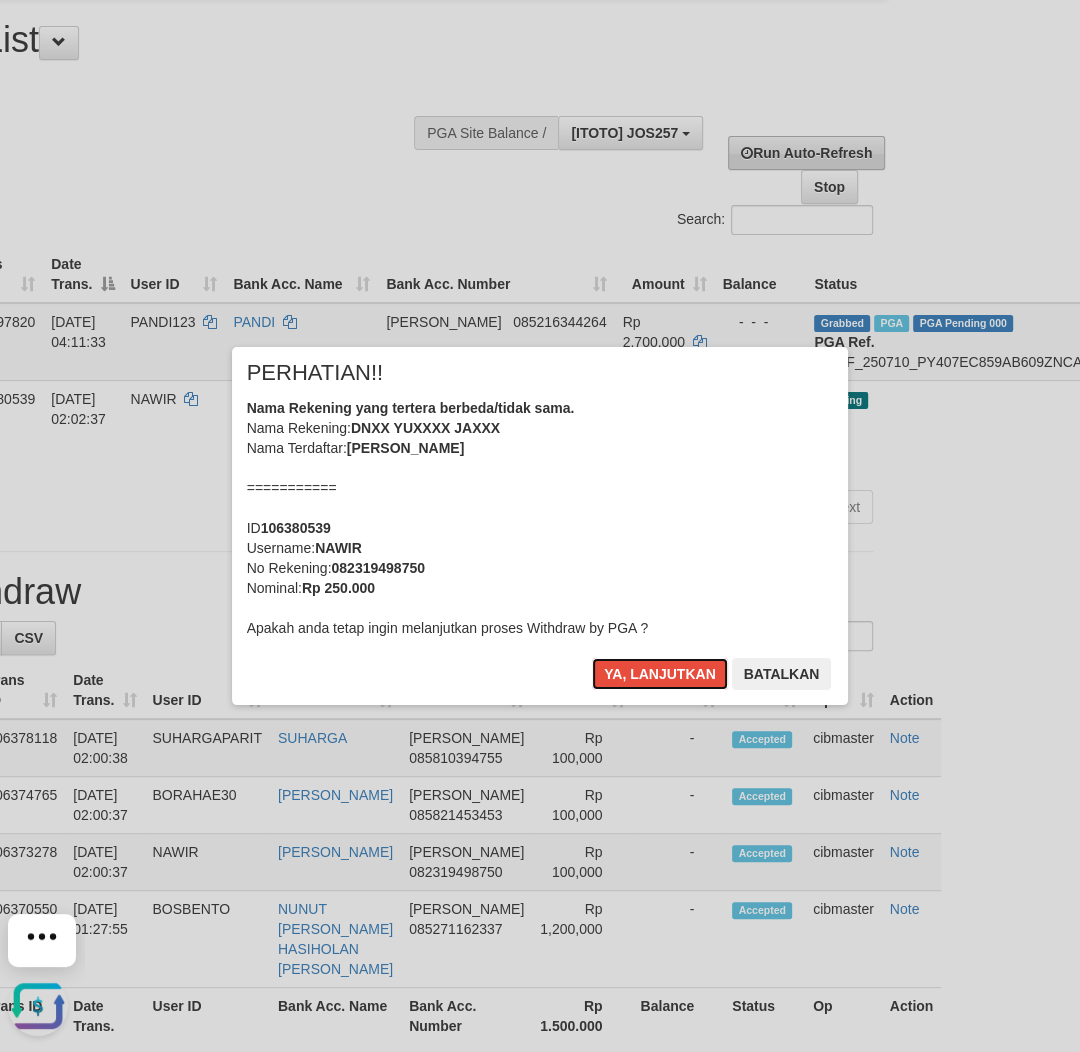 scroll, scrollTop: 0, scrollLeft: 0, axis: both 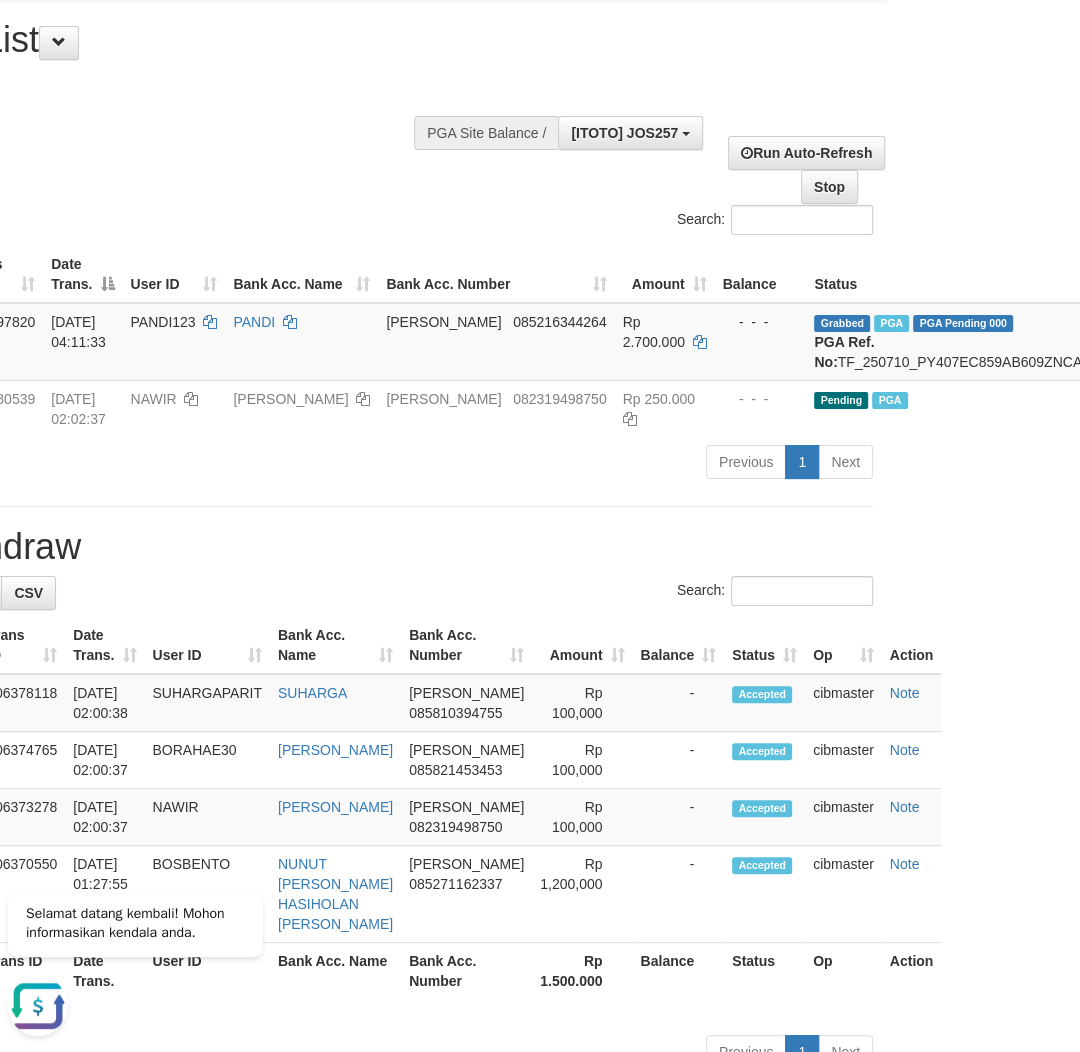 click on "ID Game/API Trans ID Date Trans. User ID Bank Acc. Name Bank Acc. Number Amount Balance Status Op Action
1 JOS257 105997820 10/07/2025 04:11:33 PANDI123    PANDI    DANA     085216344264 Rp 2.700.000    -  -  - Grabbed   PGA   PGA Pending 000 {"status":"000","data":{"unique_id":"1922-105997820-20250710","reference_no":"TF_250710_PY407EC859AB609ZNCAT","amount":"2700000.00","fee":"0.00","merchant_surcharge_rate":"0.00","charge_to":"MERC","payout_amount":"2700000.00","disbursement_status":0,"disbursement_description":"ON PROCESS","created_at":"2025-07-10 04:18:09","executed_at":"2025-07-10 04:18:09","bank":{"code":"dana","name":"DANA","account_number":"085216344264","account_name":"PANDI"},"note":"cibmaster","merchant_balance":{"balance_effective":15910198,"balance_pending":3396490,"balance_disbursement":2046000,"balance_collection":187114888}}} PGA Ref. No:  TF_250710_PY407EC859AB609ZNCAT  Vendor: Aladin AUTOWD-BOT-PGA Reject ·    Check Trans    ·    Note 2 JOS257 NAWIR" at bounding box center (348, 341) 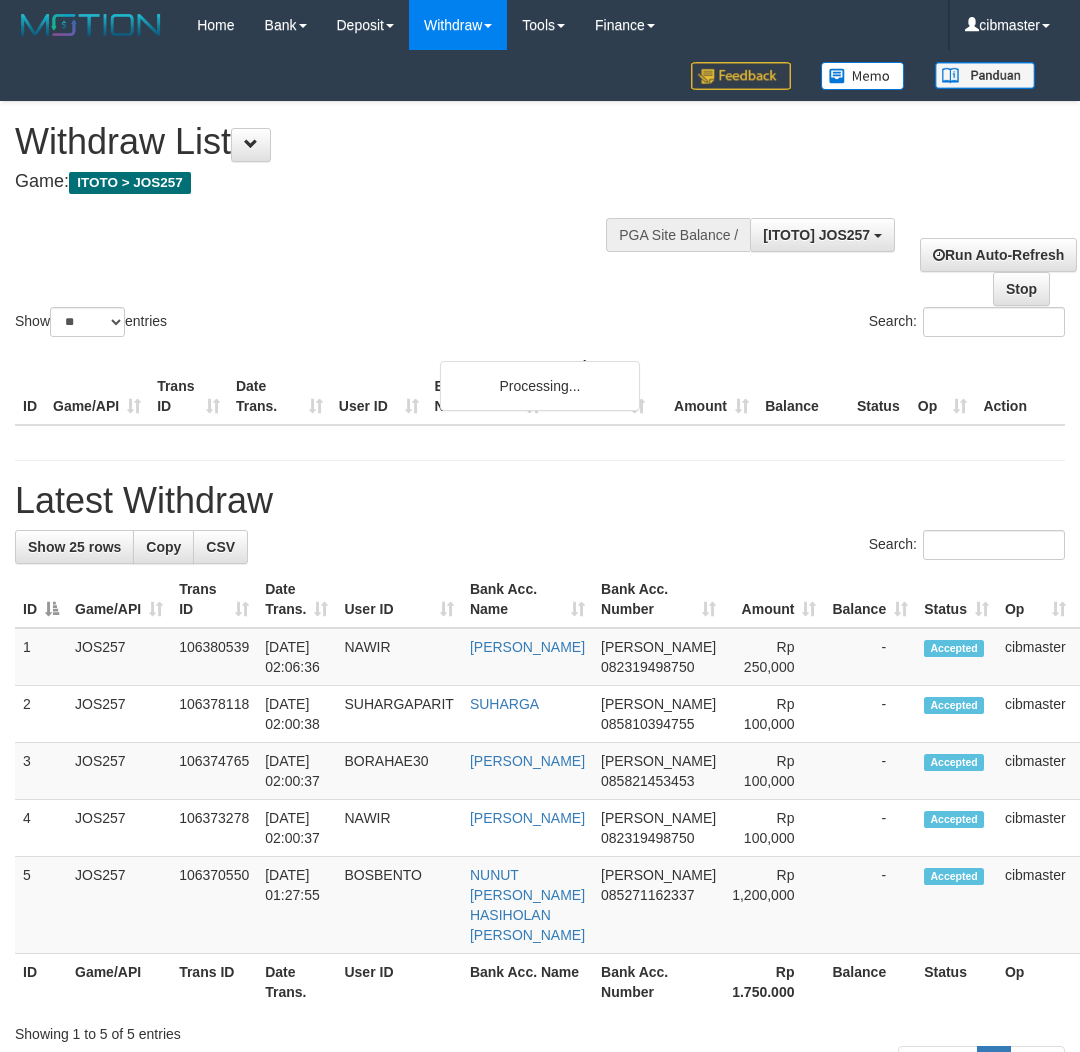 select on "**" 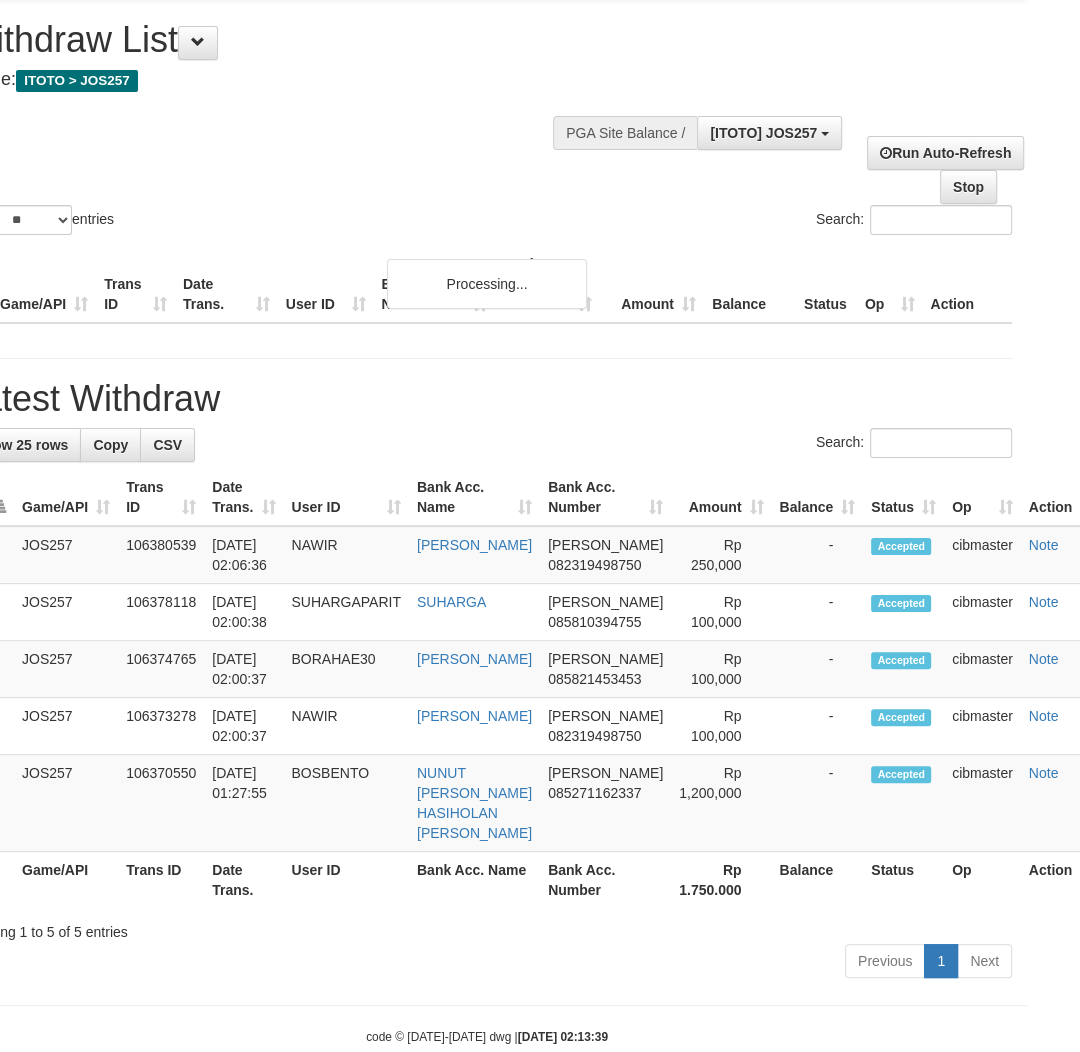 scroll, scrollTop: 102, scrollLeft: 192, axis: both 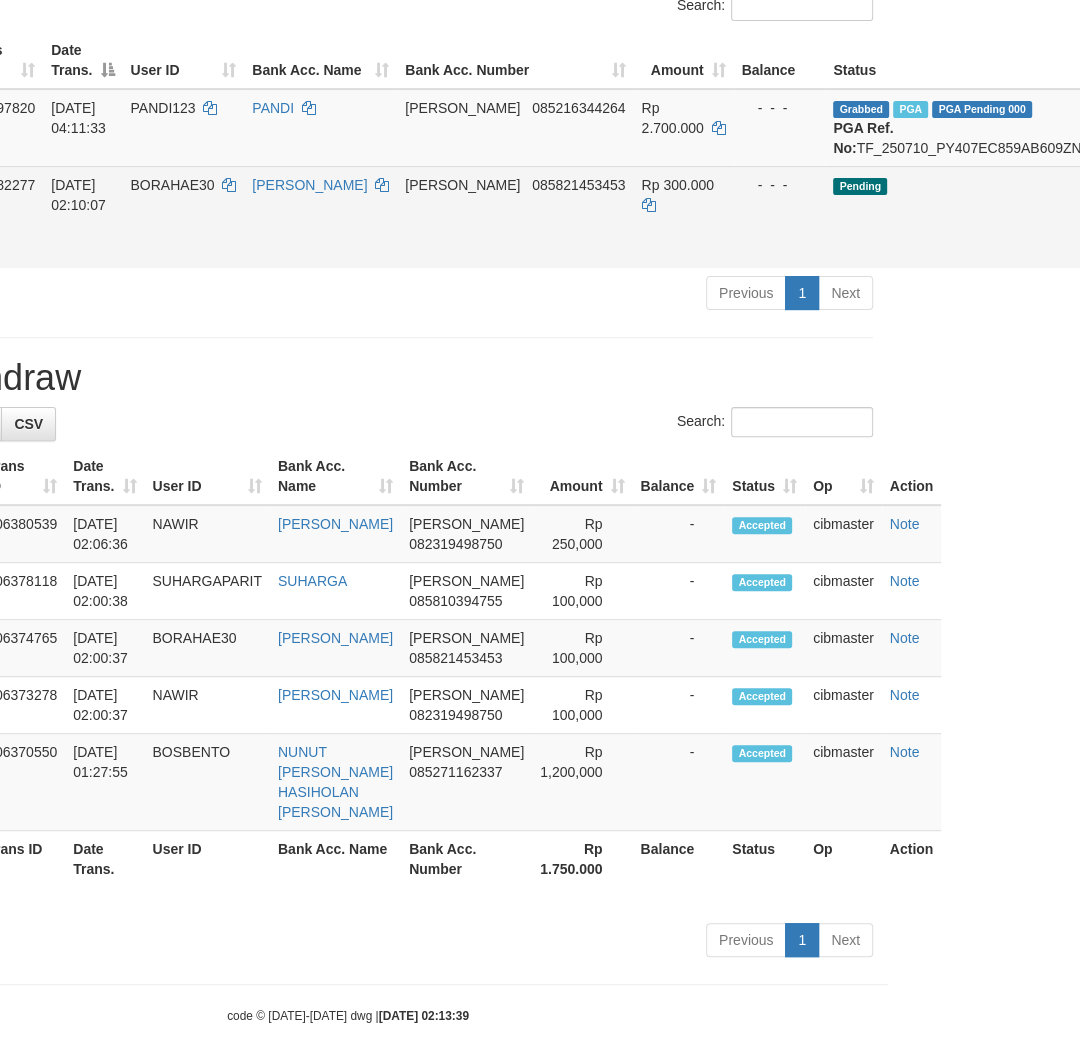 click on "Send PGA" at bounding box center (1309, 240) 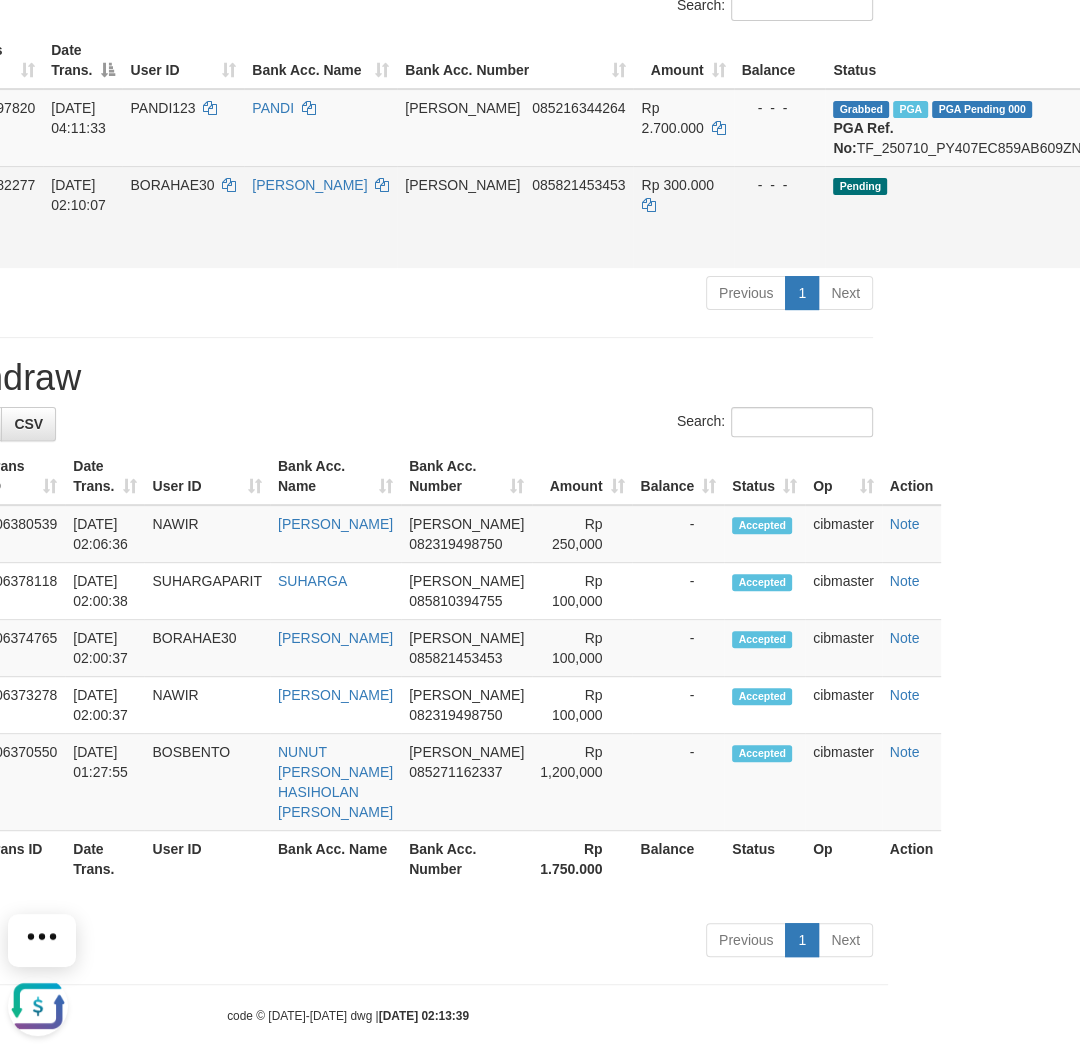 scroll, scrollTop: 0, scrollLeft: 0, axis: both 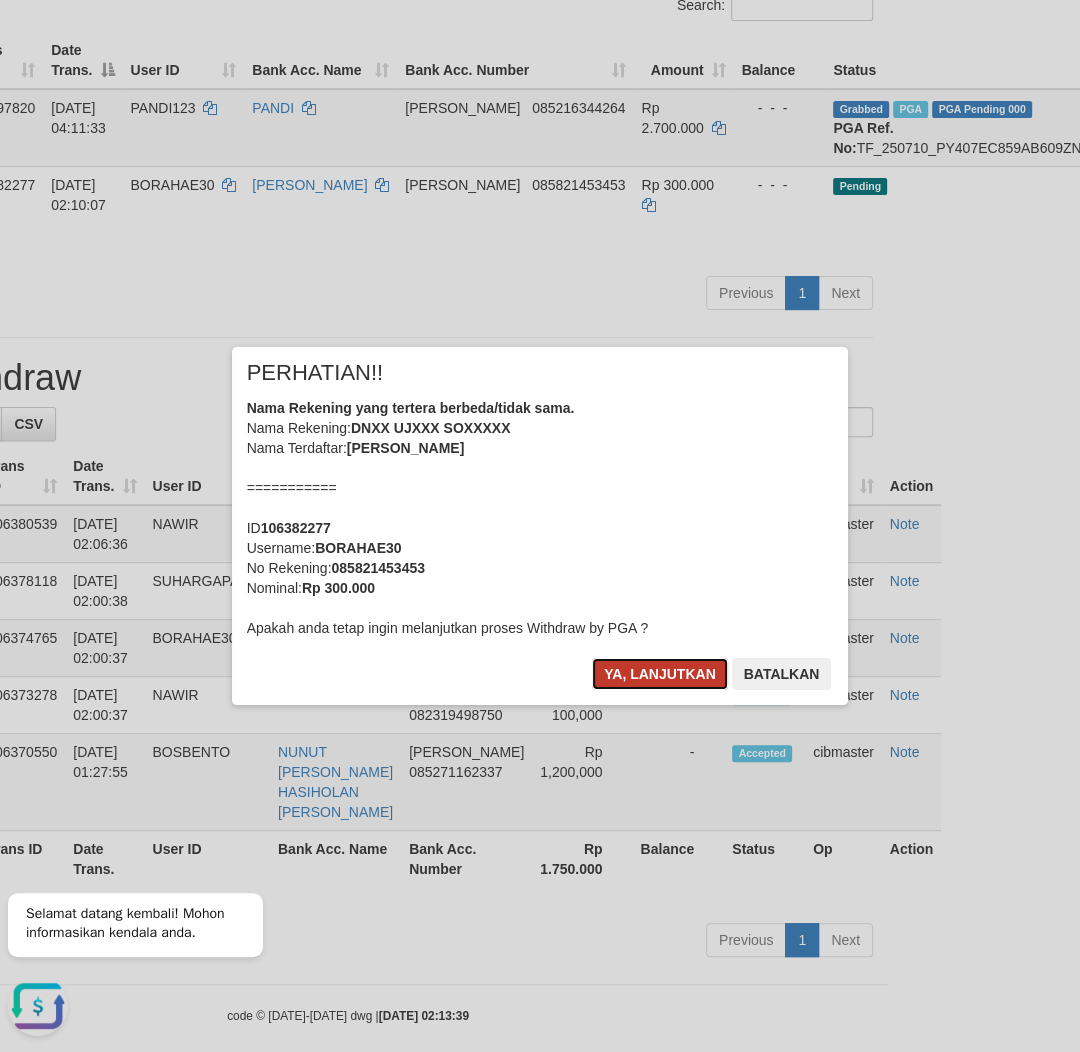 click on "Ya, lanjutkan" at bounding box center [660, 674] 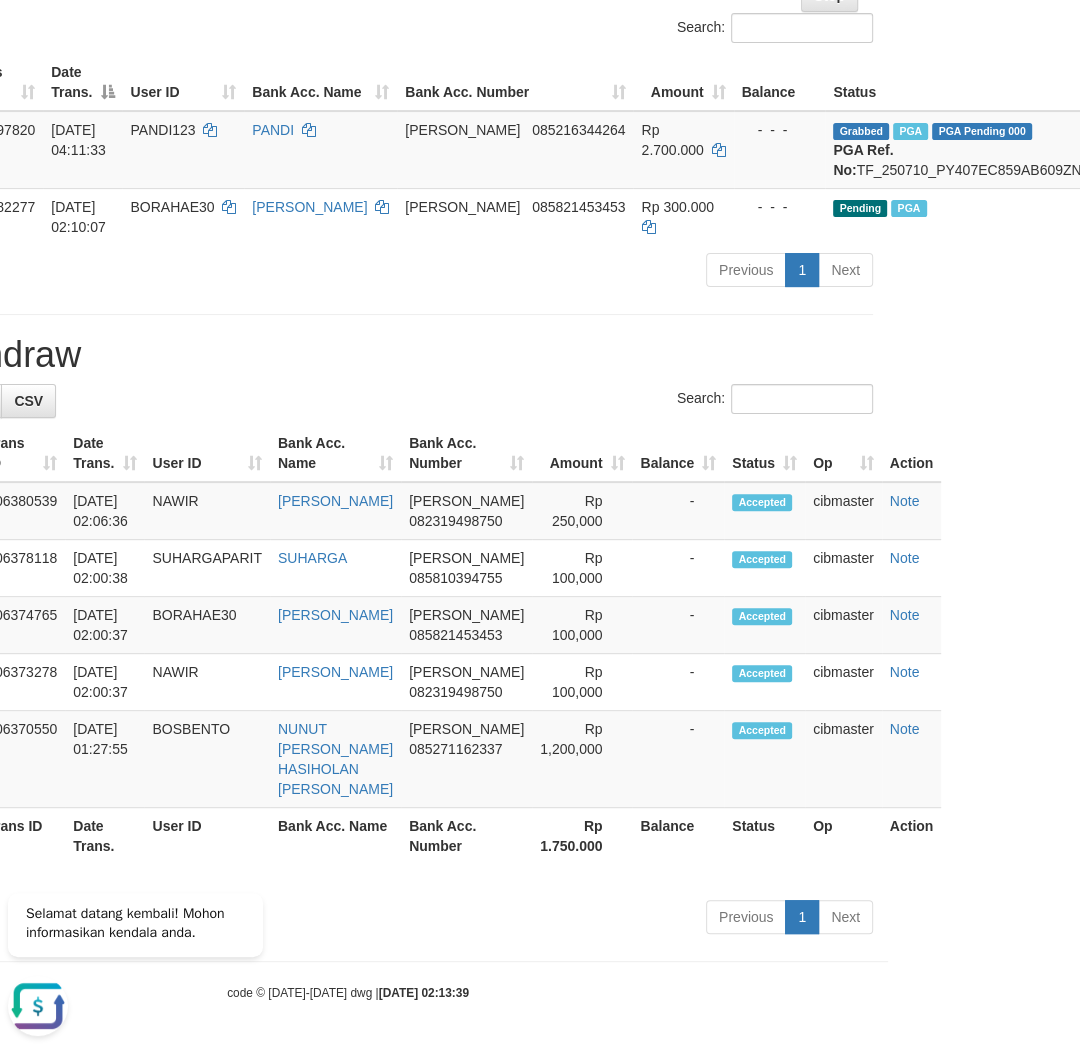 click on "**********" at bounding box center (348, 374) 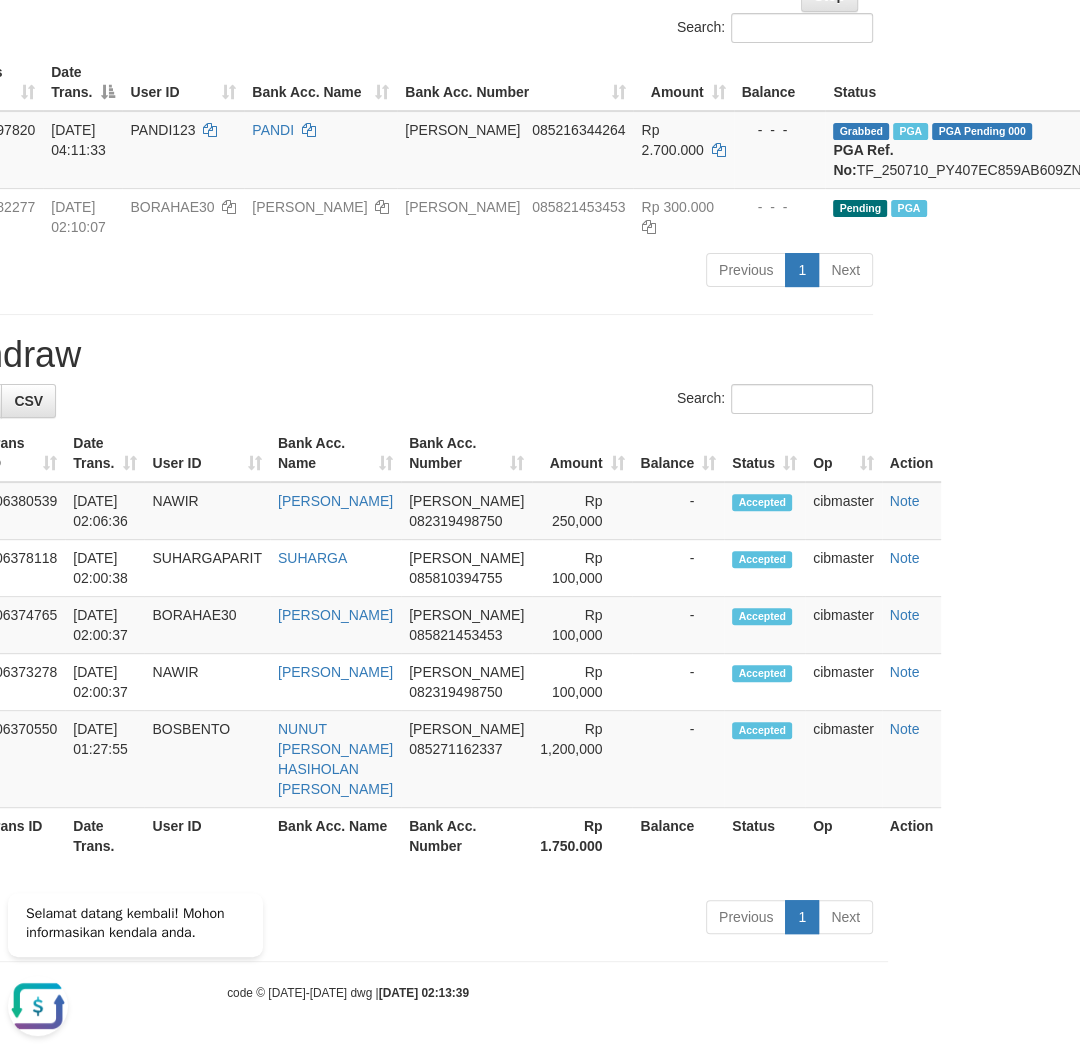 scroll, scrollTop: 0, scrollLeft: 192, axis: horizontal 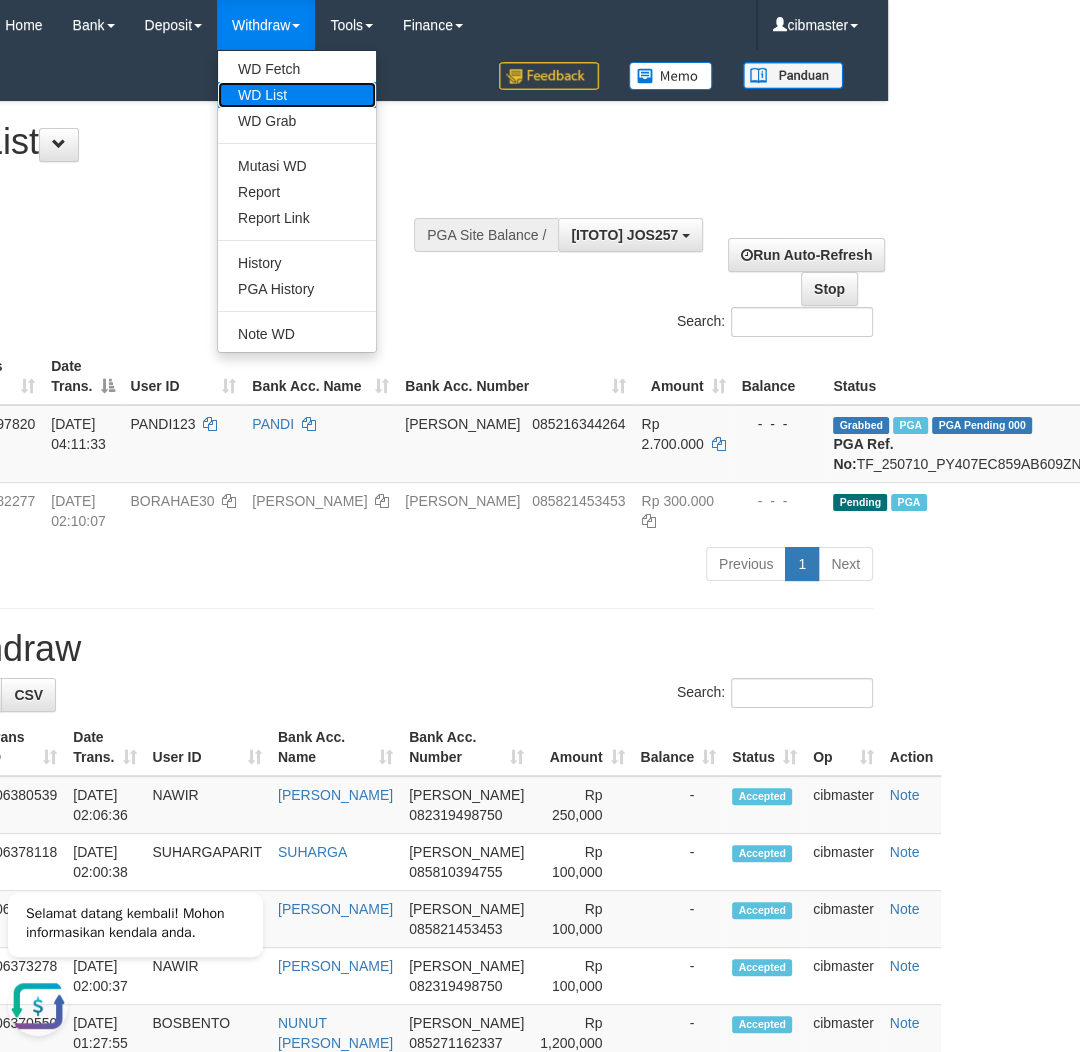 click on "WD List" at bounding box center (297, 95) 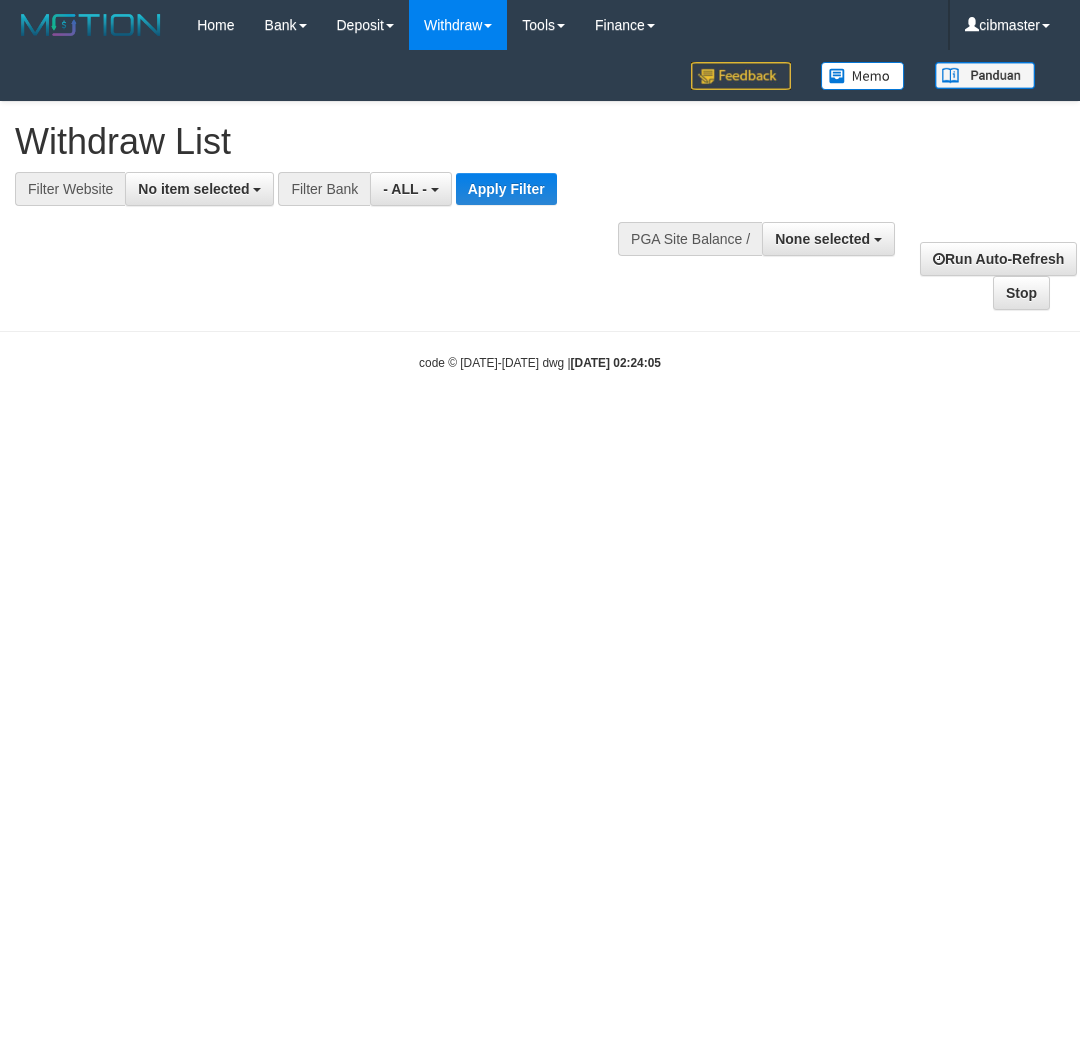 select 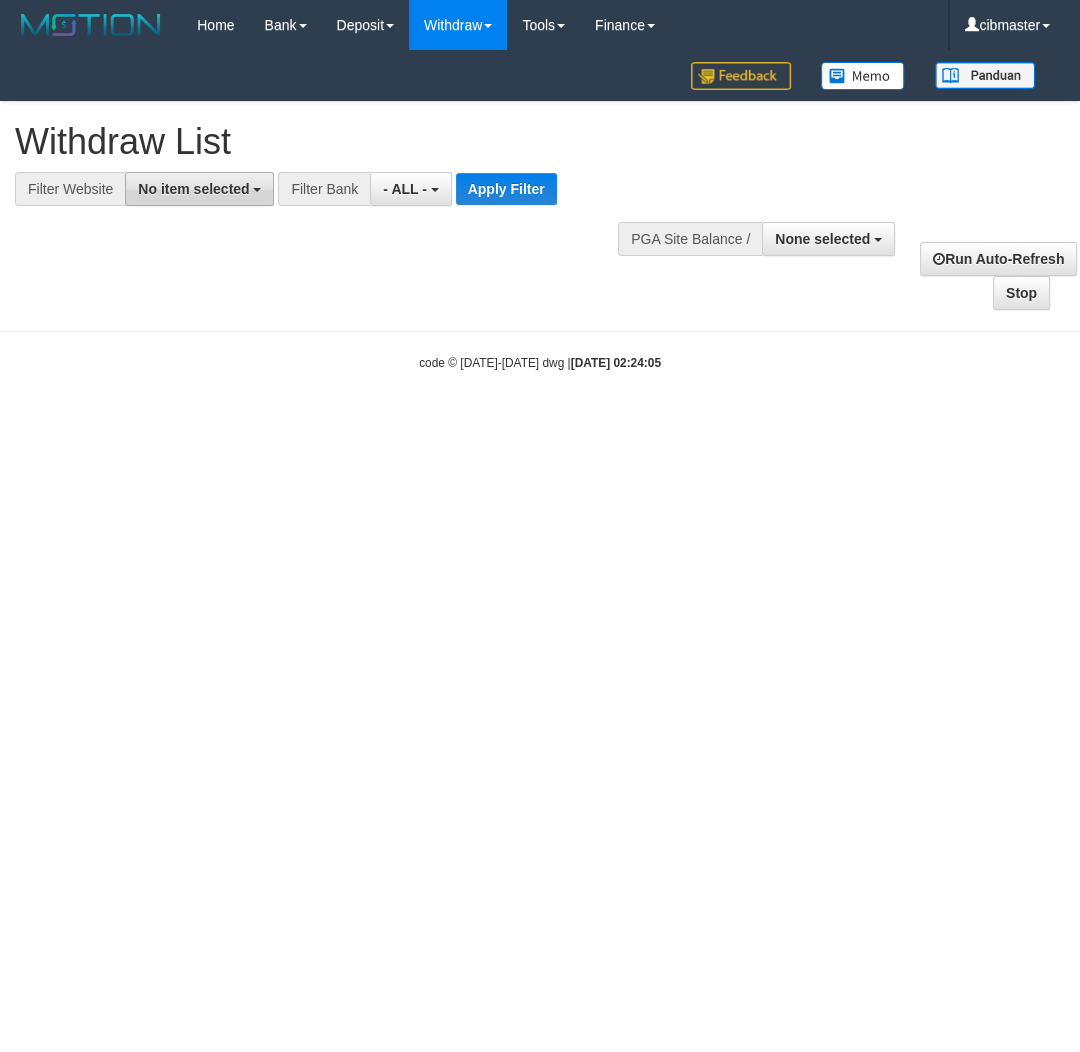 click on "No item selected" at bounding box center [193, 189] 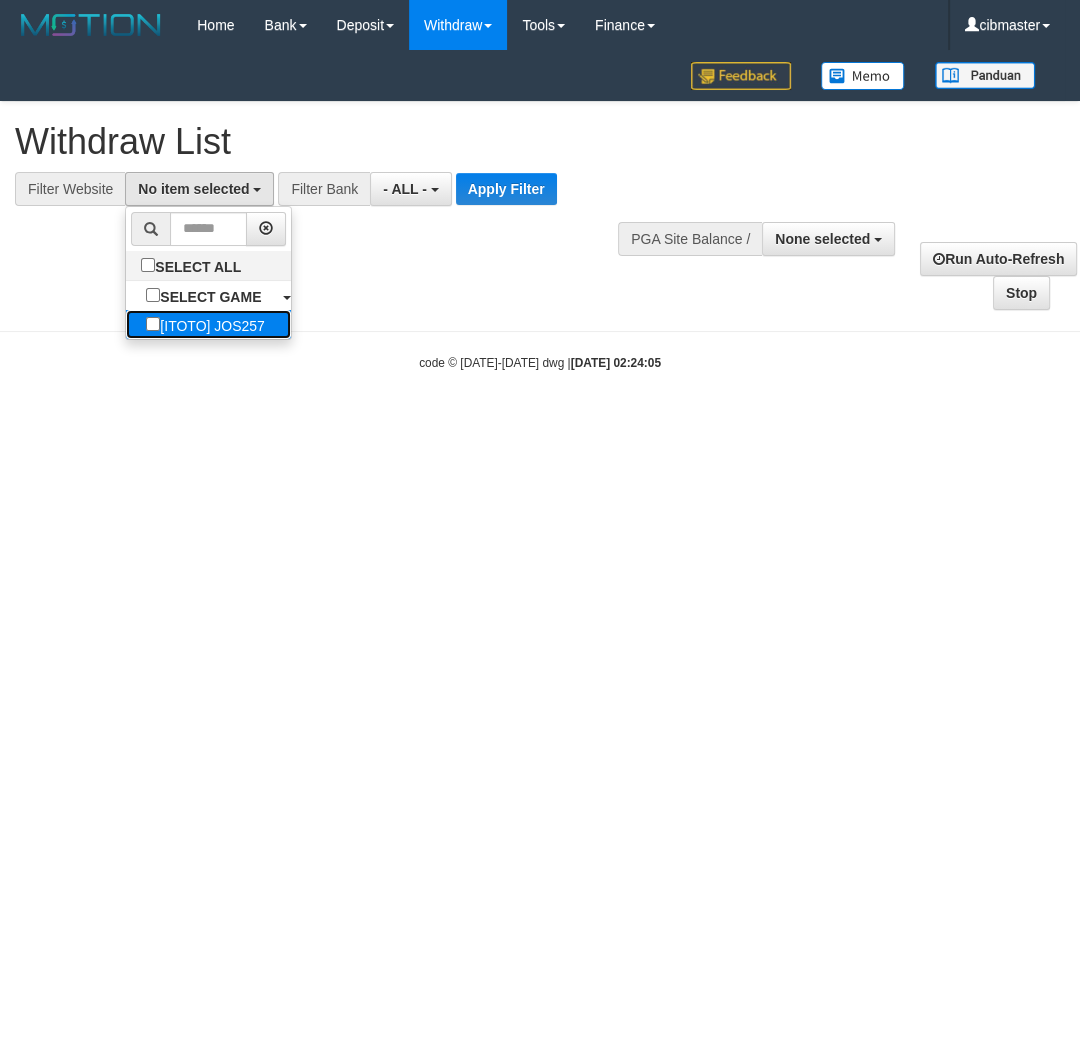 click on "[ITOTO] JOS257" at bounding box center (205, 324) 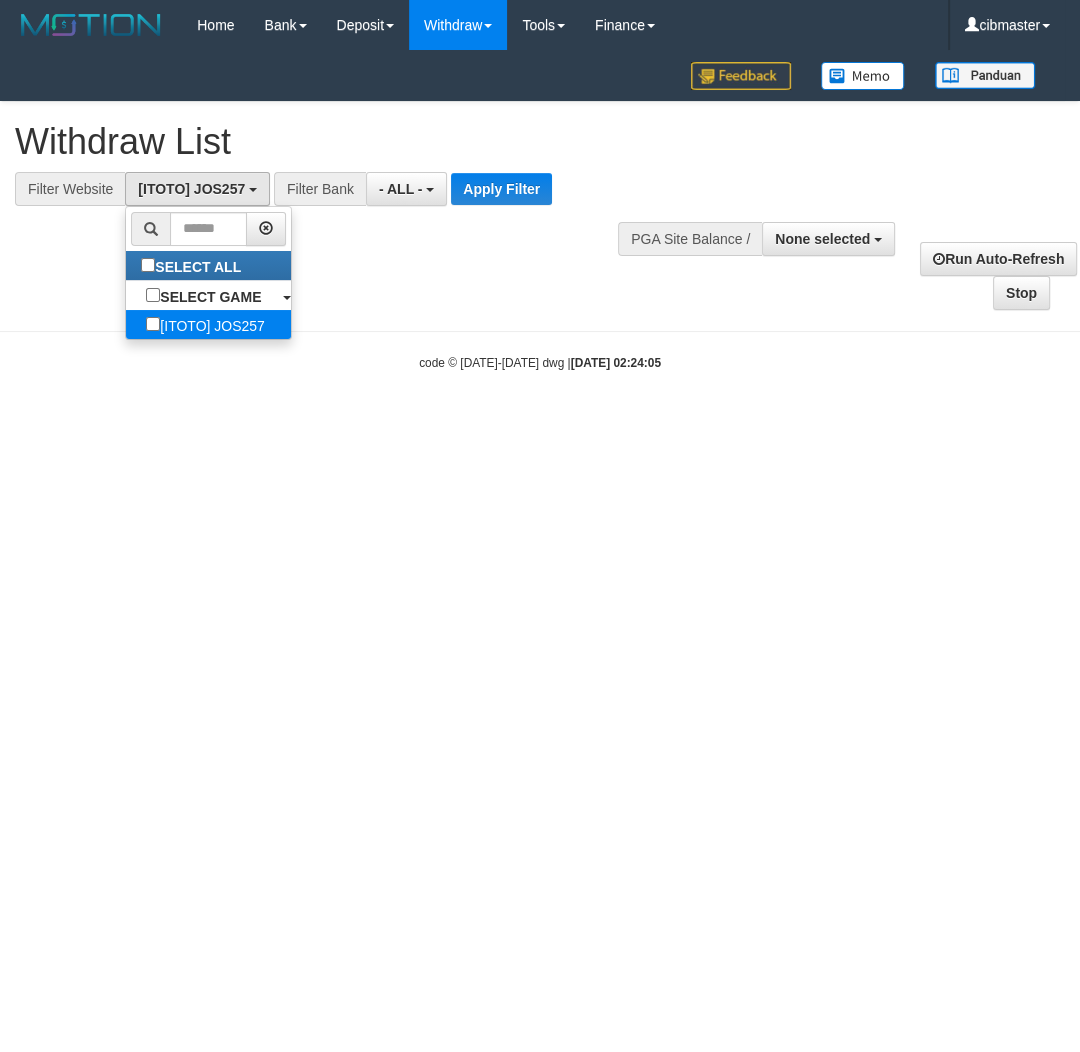 select on "****" 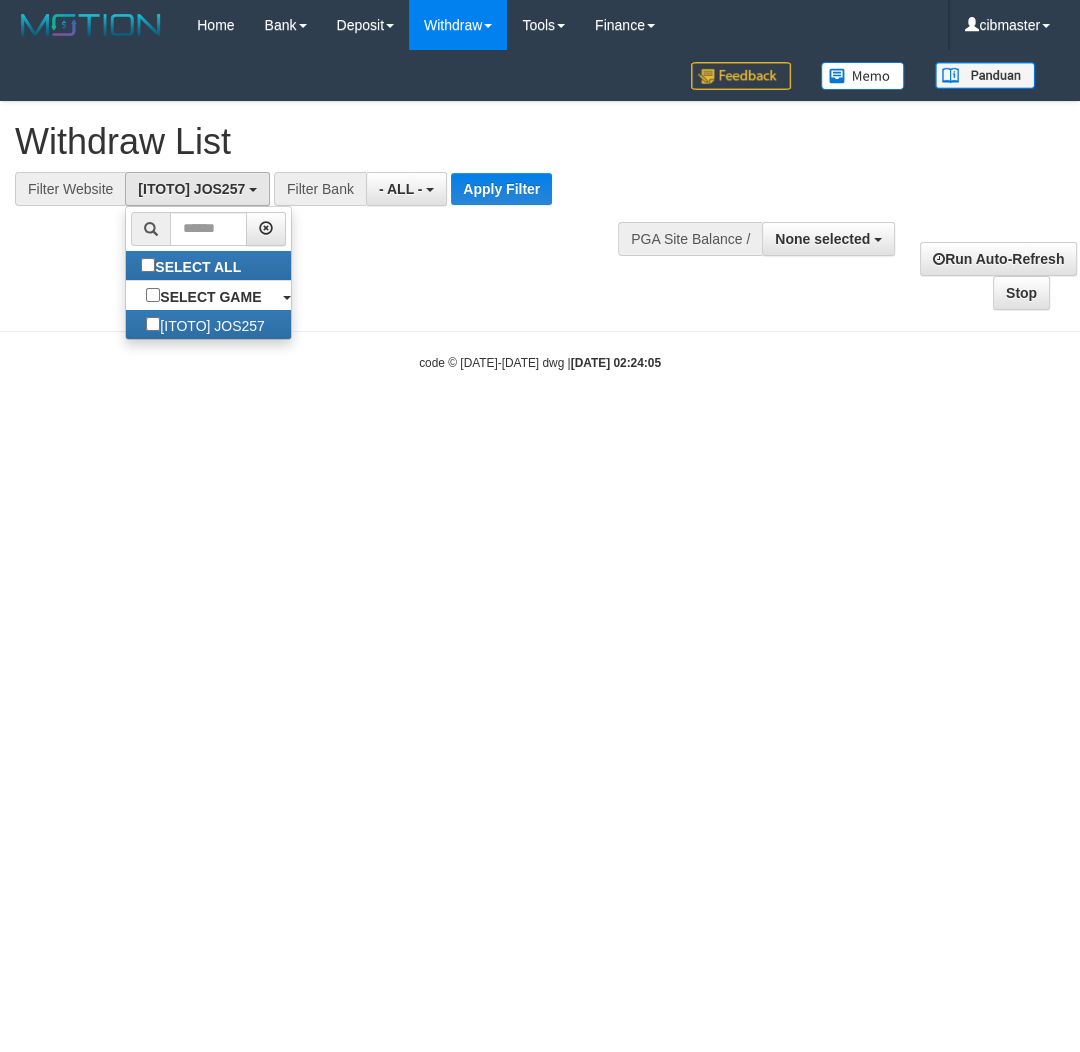 scroll, scrollTop: 17, scrollLeft: 0, axis: vertical 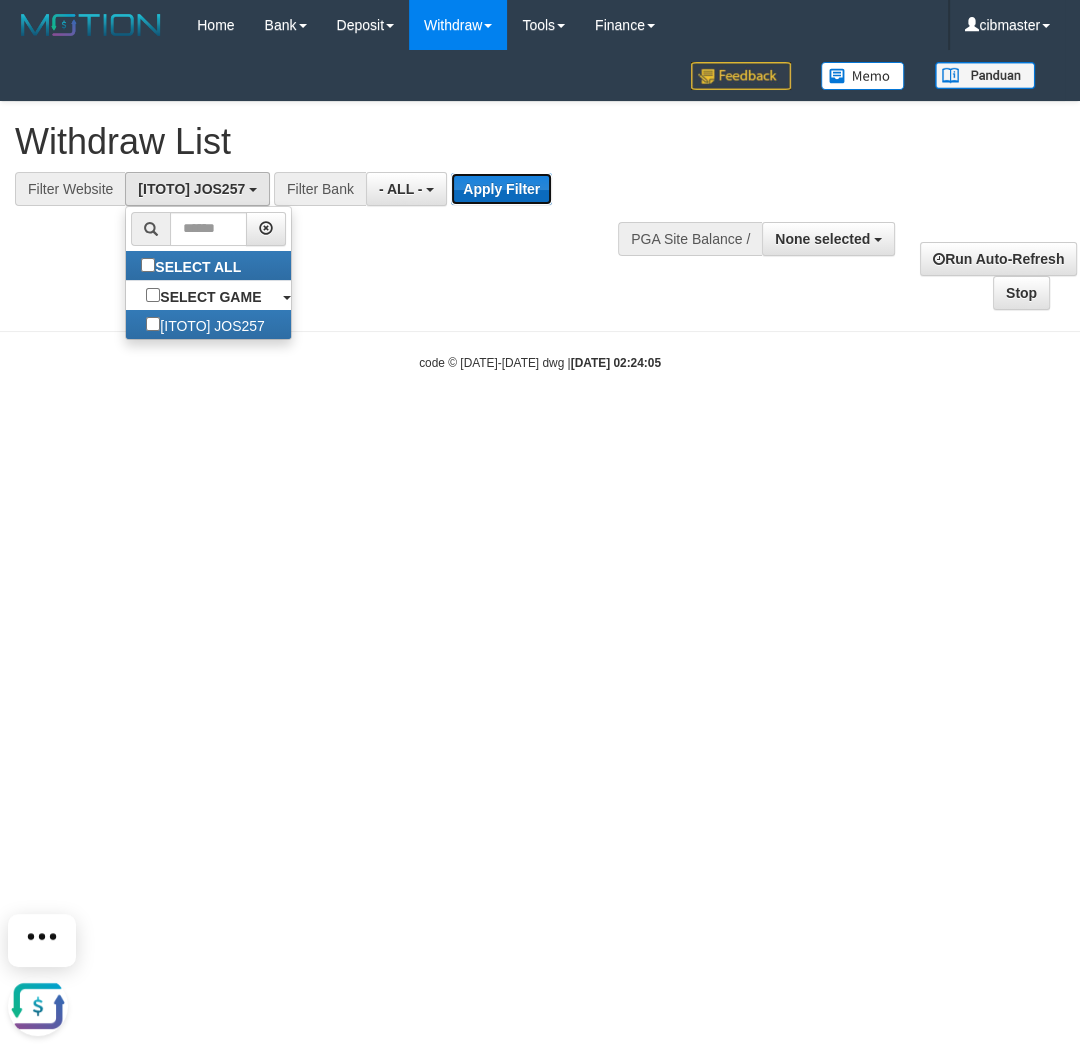 click on "Apply Filter" at bounding box center [501, 189] 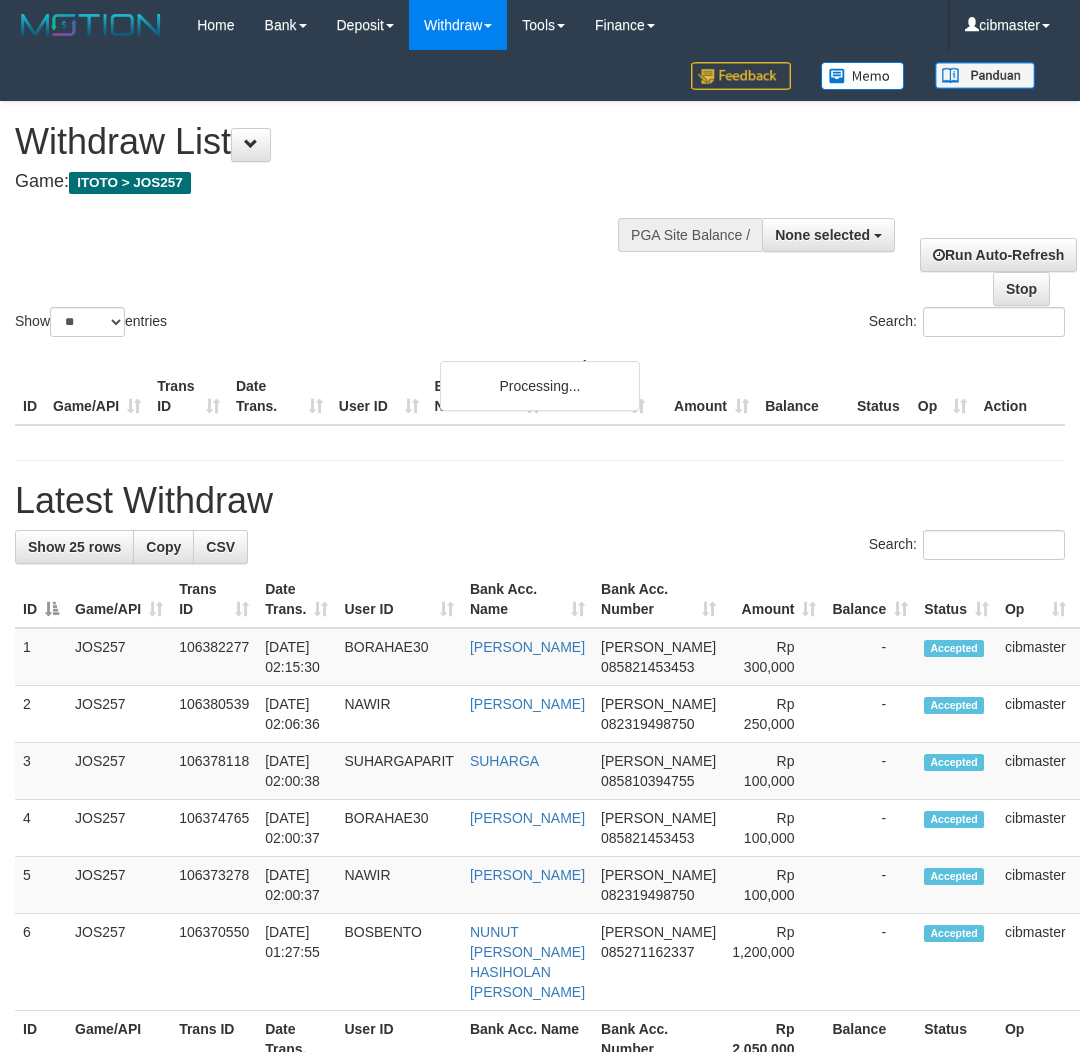 select 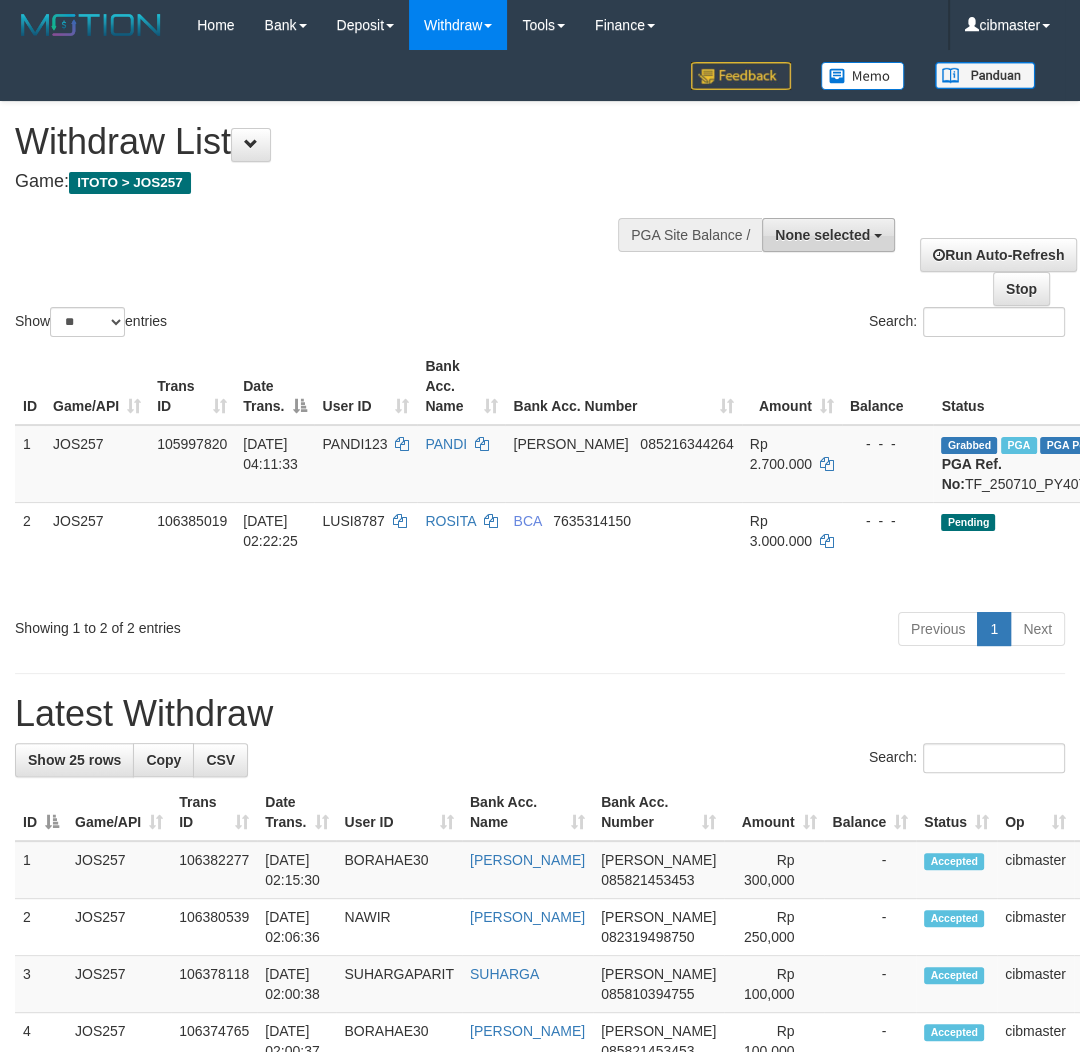 click on "None selected" at bounding box center (828, 235) 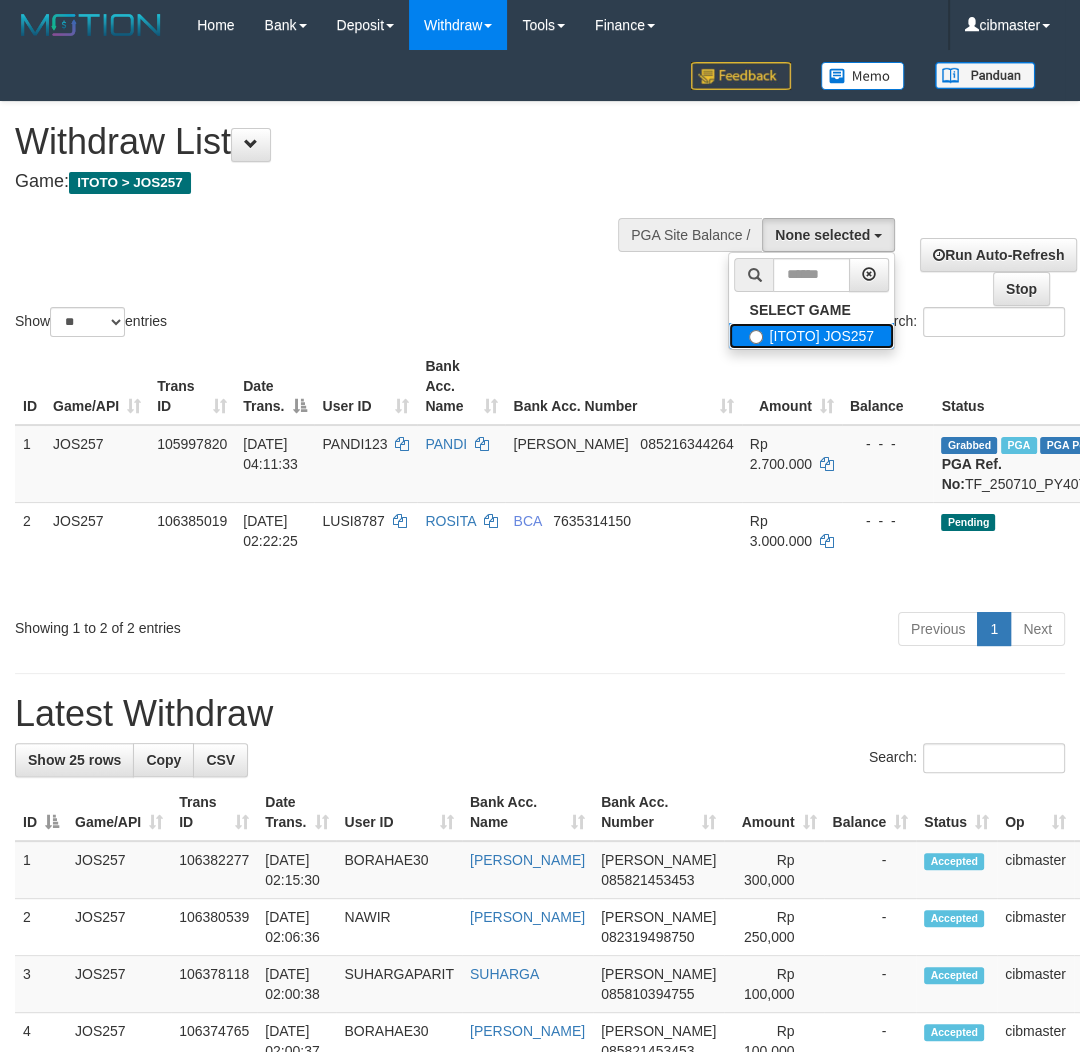 click on "[ITOTO] JOS257" at bounding box center [811, 336] 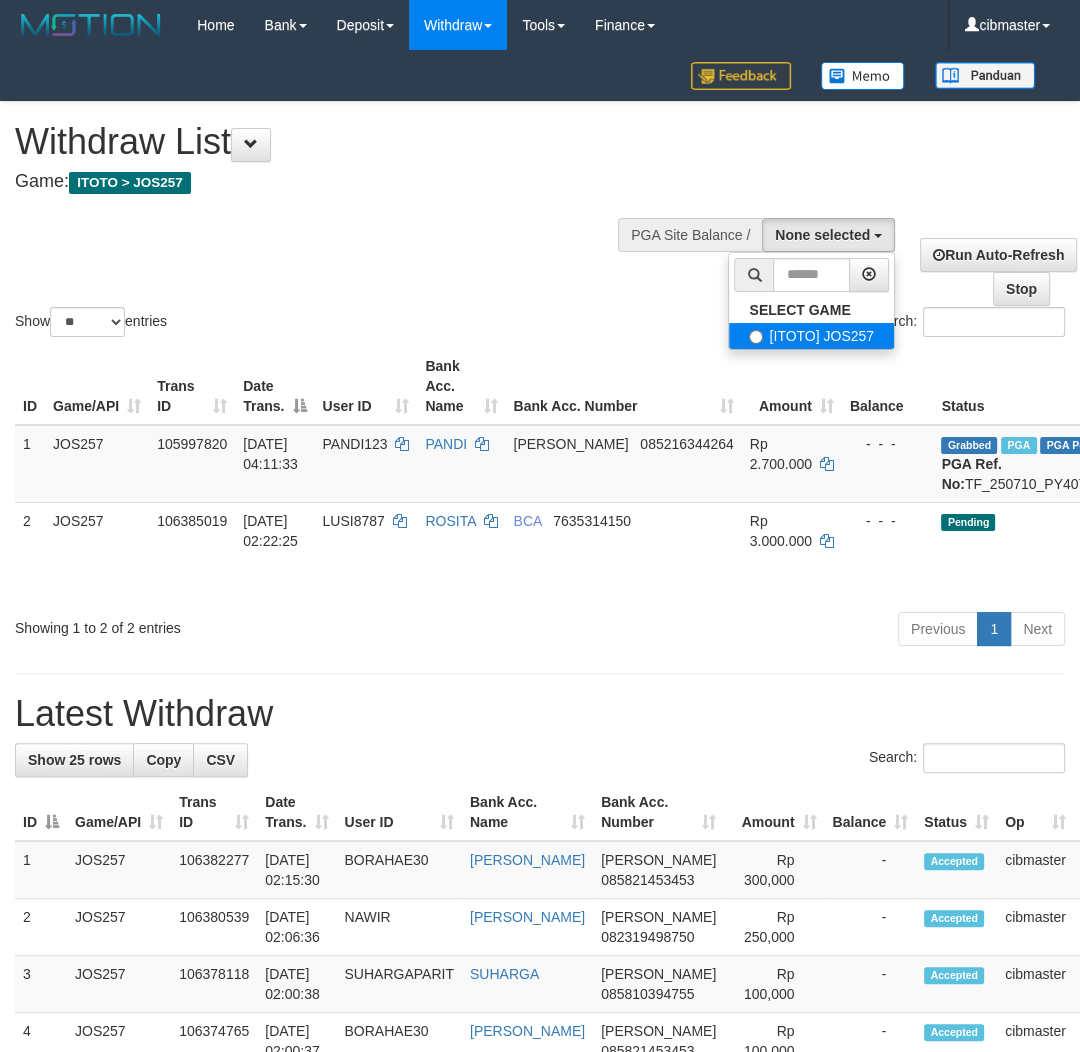 select on "****" 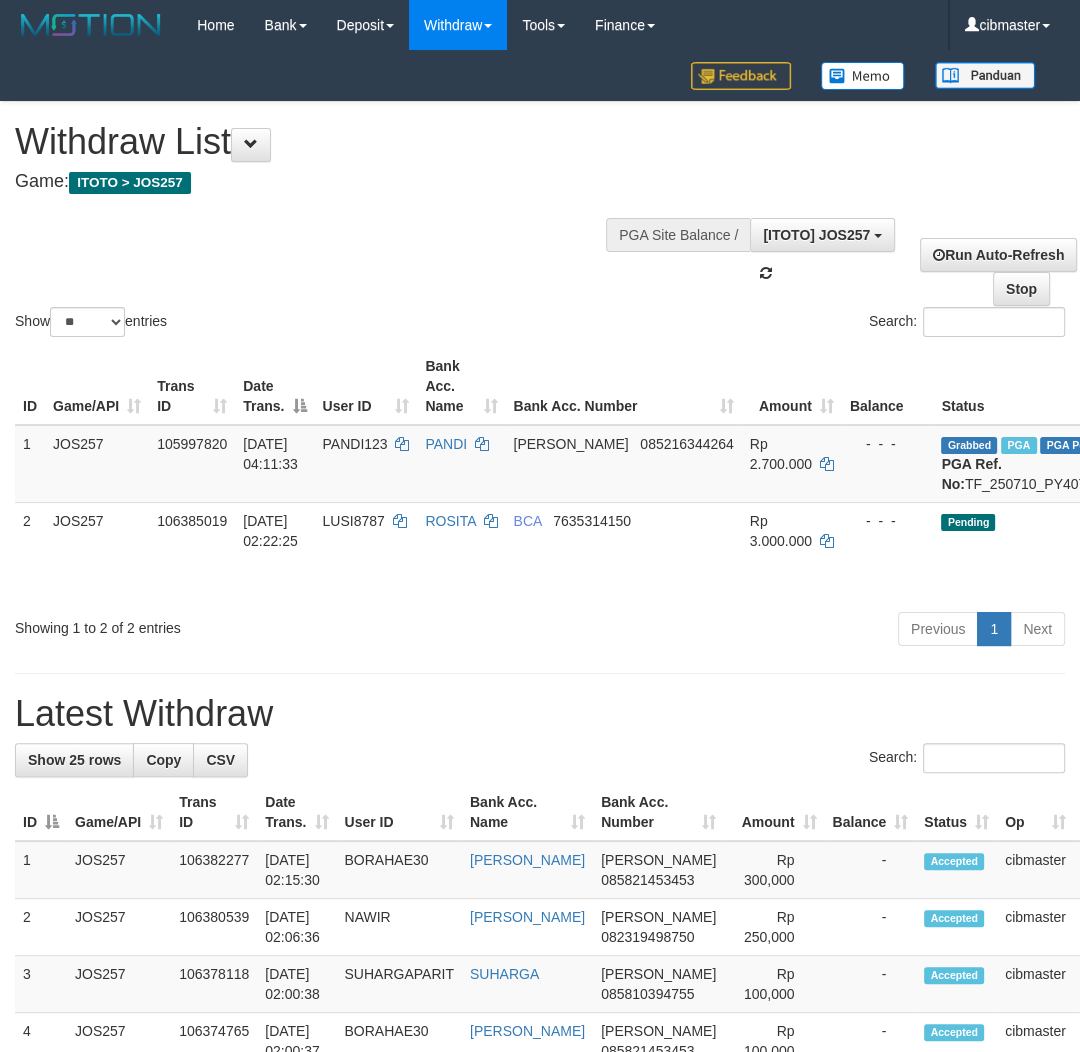 scroll, scrollTop: 17, scrollLeft: 0, axis: vertical 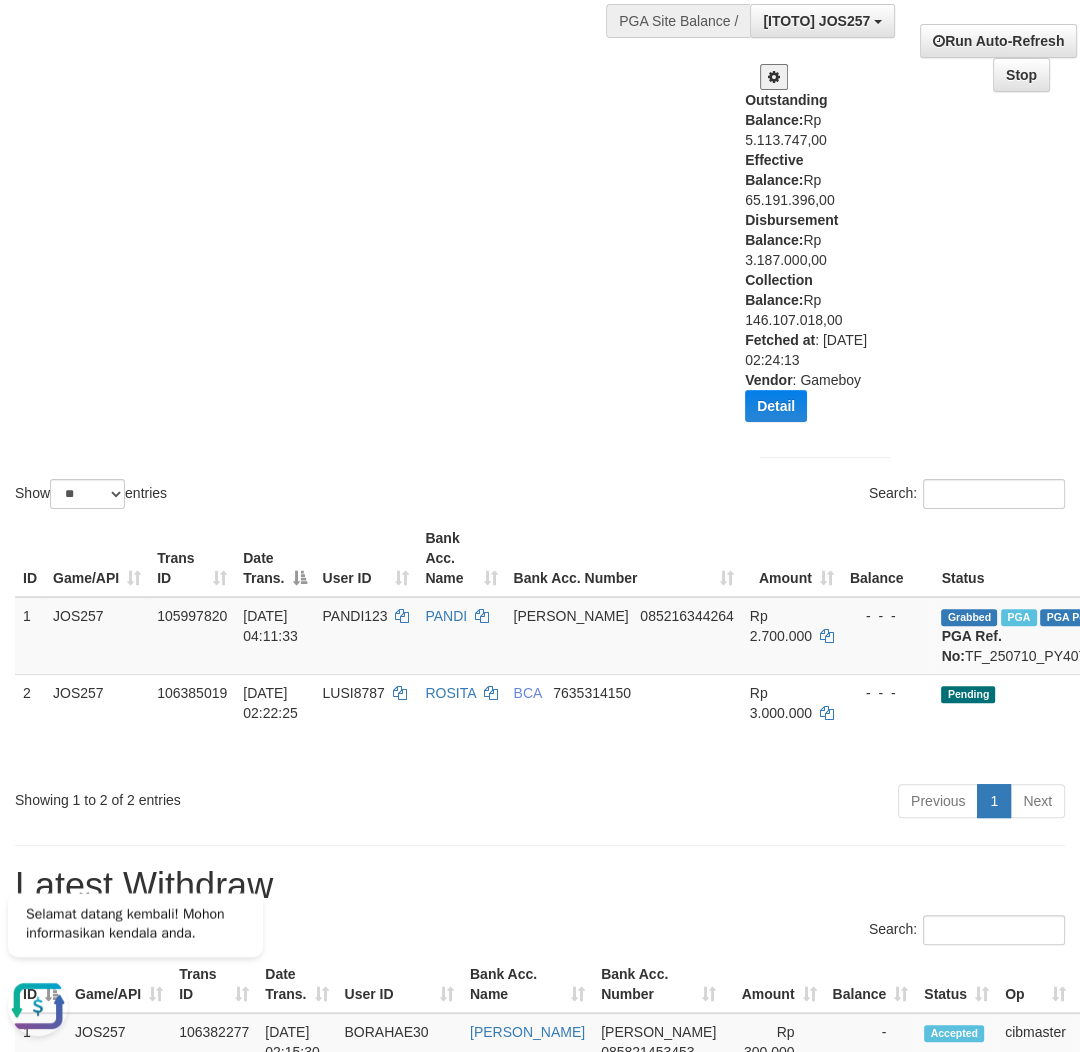 click on "Outstanding Balance:  Rp 5.113.747,00
Effective Balance:  Rp 65.191.396,00
Disbursement Balance:  Rp 3.187.000,00
Collection Balance:  Rp 146.107.018,00
Fetched at : 2025-07-11 02:24:13
Vendor : Gameboy
Detail
Vendor Name
Outstanding Balance
Effective Balance
Disbursment Balance
Collection Balance
No data found
Fetched at:   2025-07-11 02:24:13
Vendor:   Gameboy
Transfer to Available Vendor" at bounding box center [825, 243] 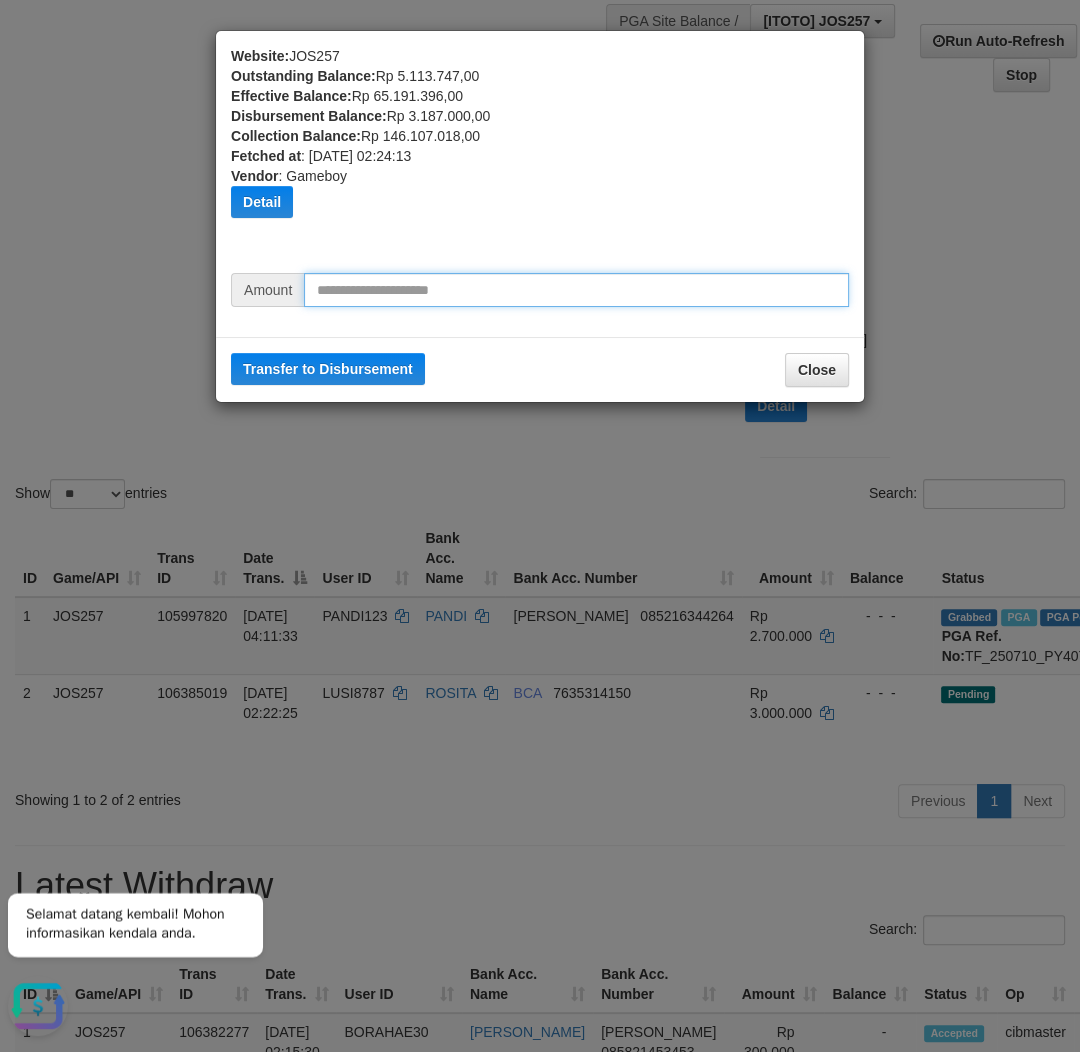 click at bounding box center (576, 290) 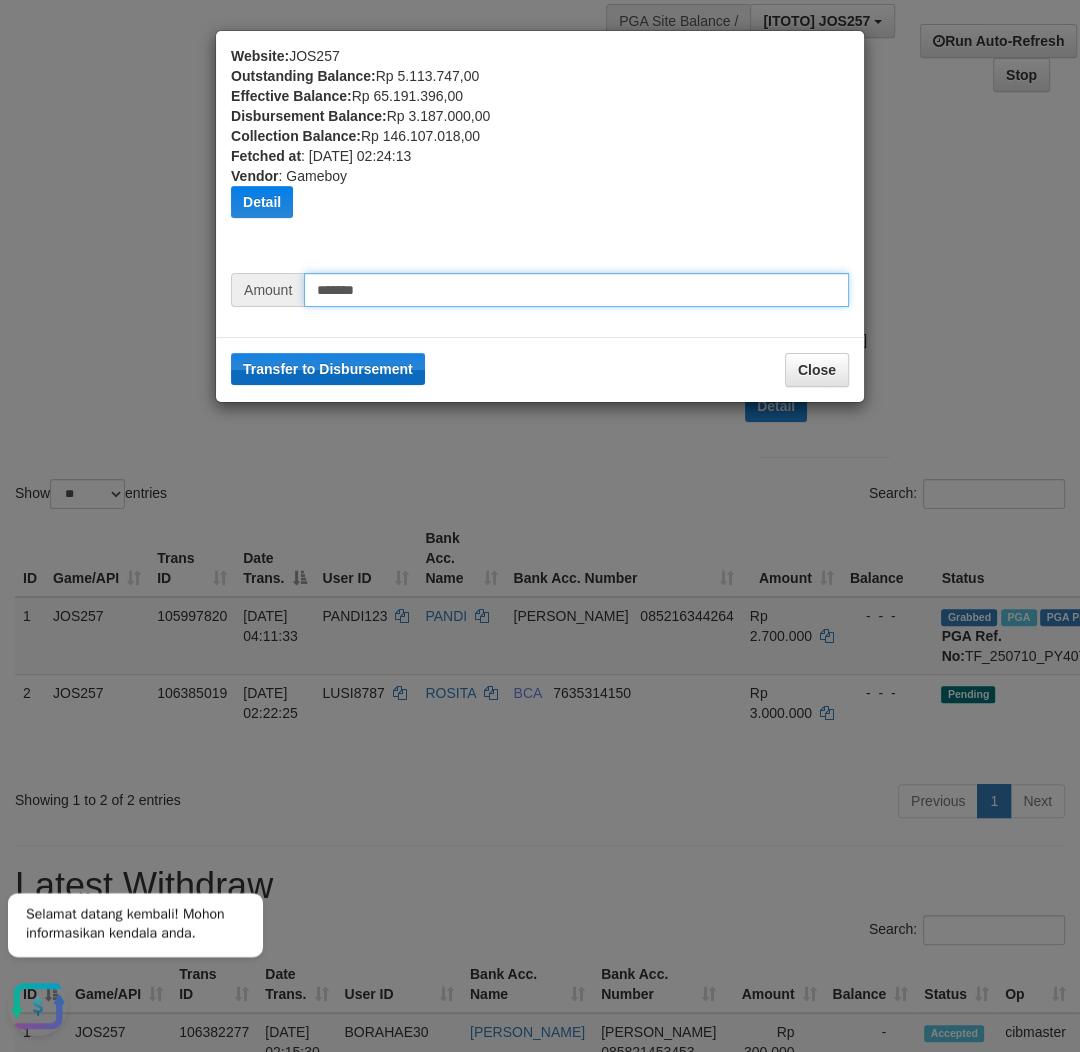 type on "*******" 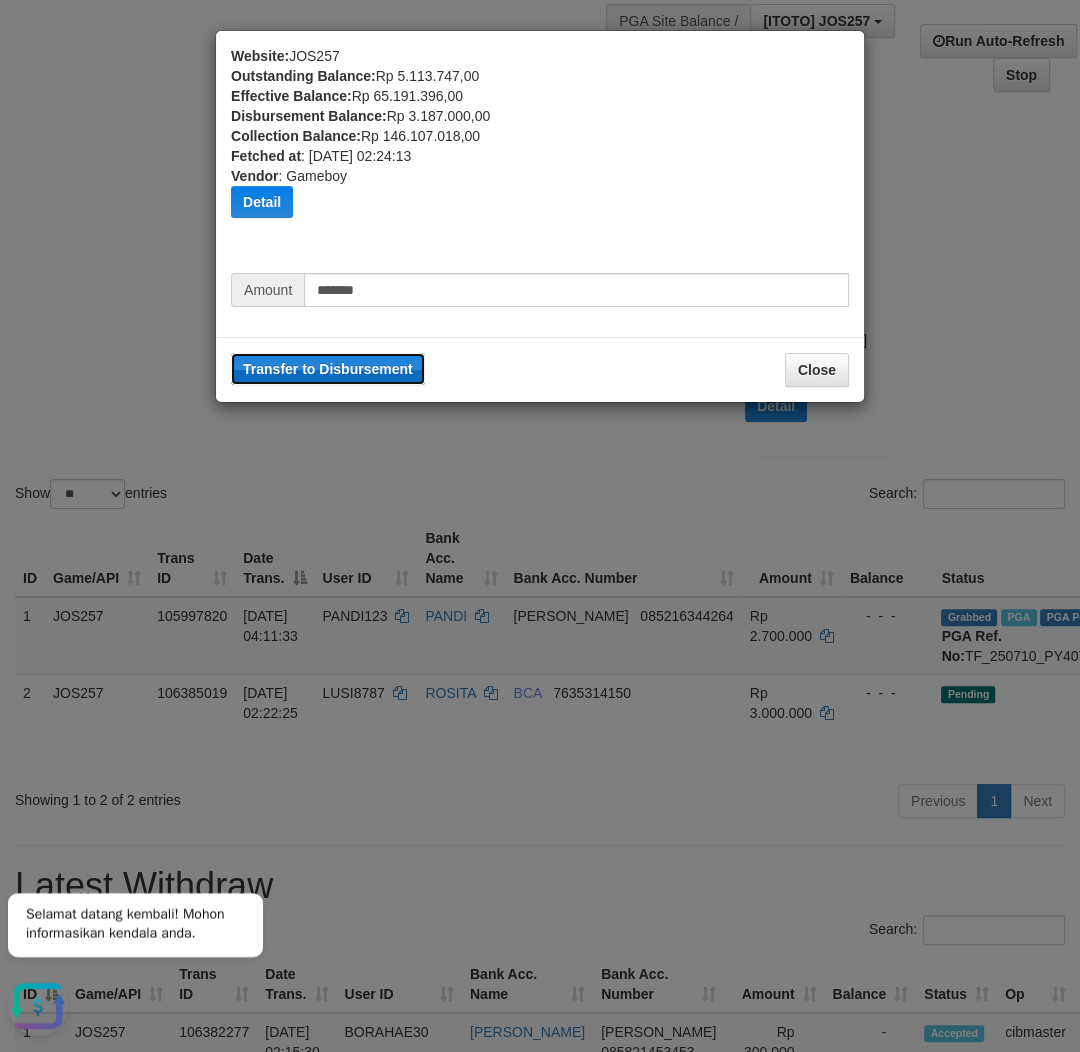 click on "Transfer to Disbursement" at bounding box center (328, 369) 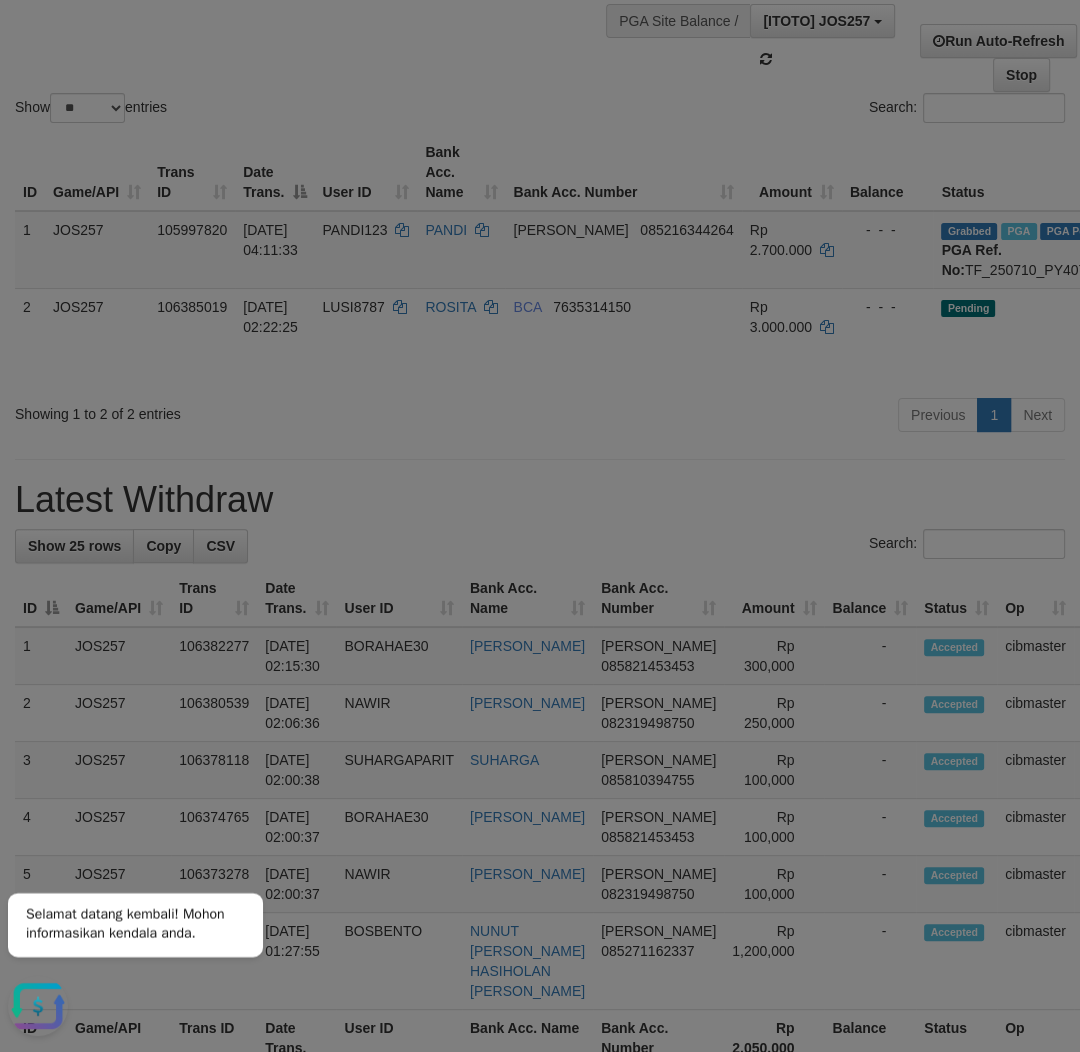 type 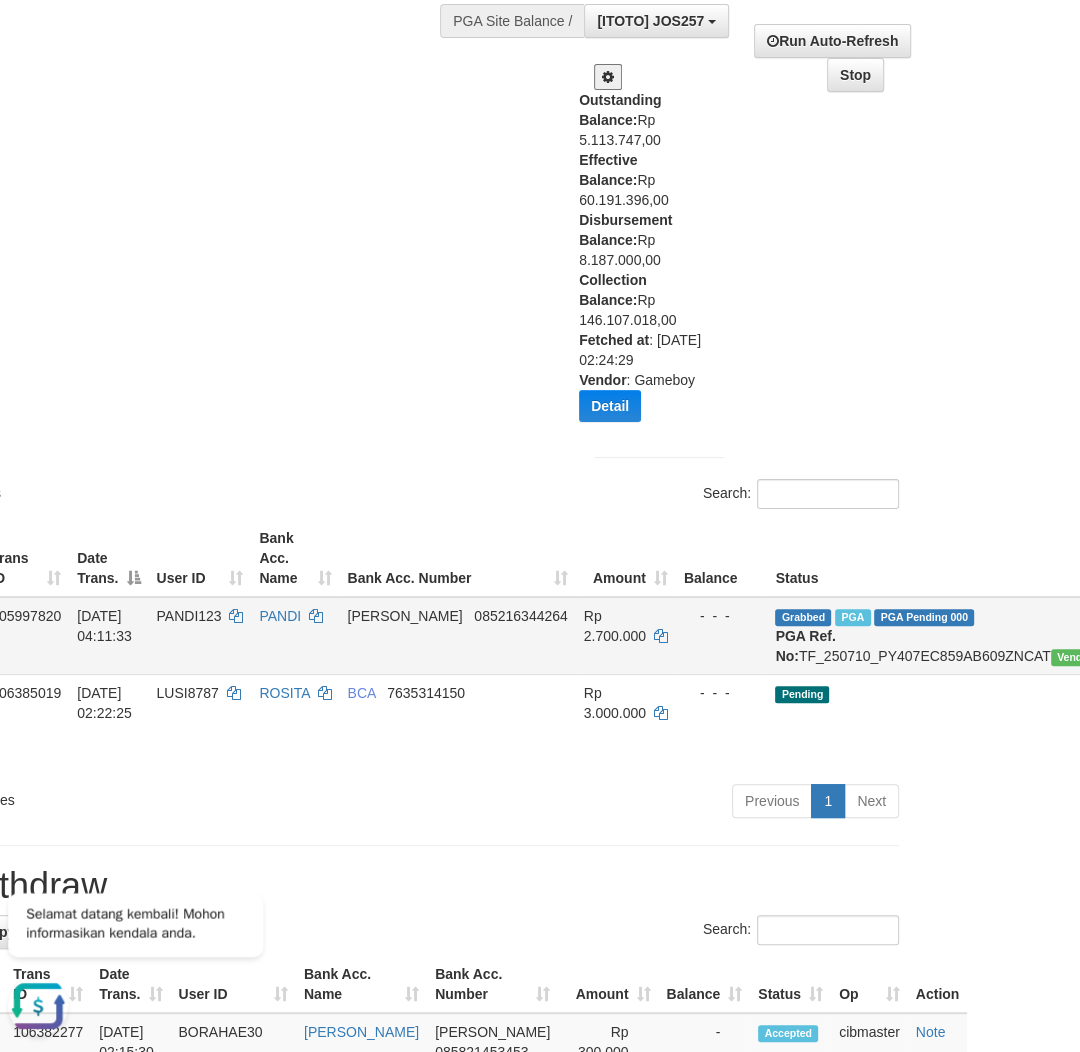scroll, scrollTop: 214, scrollLeft: 192, axis: both 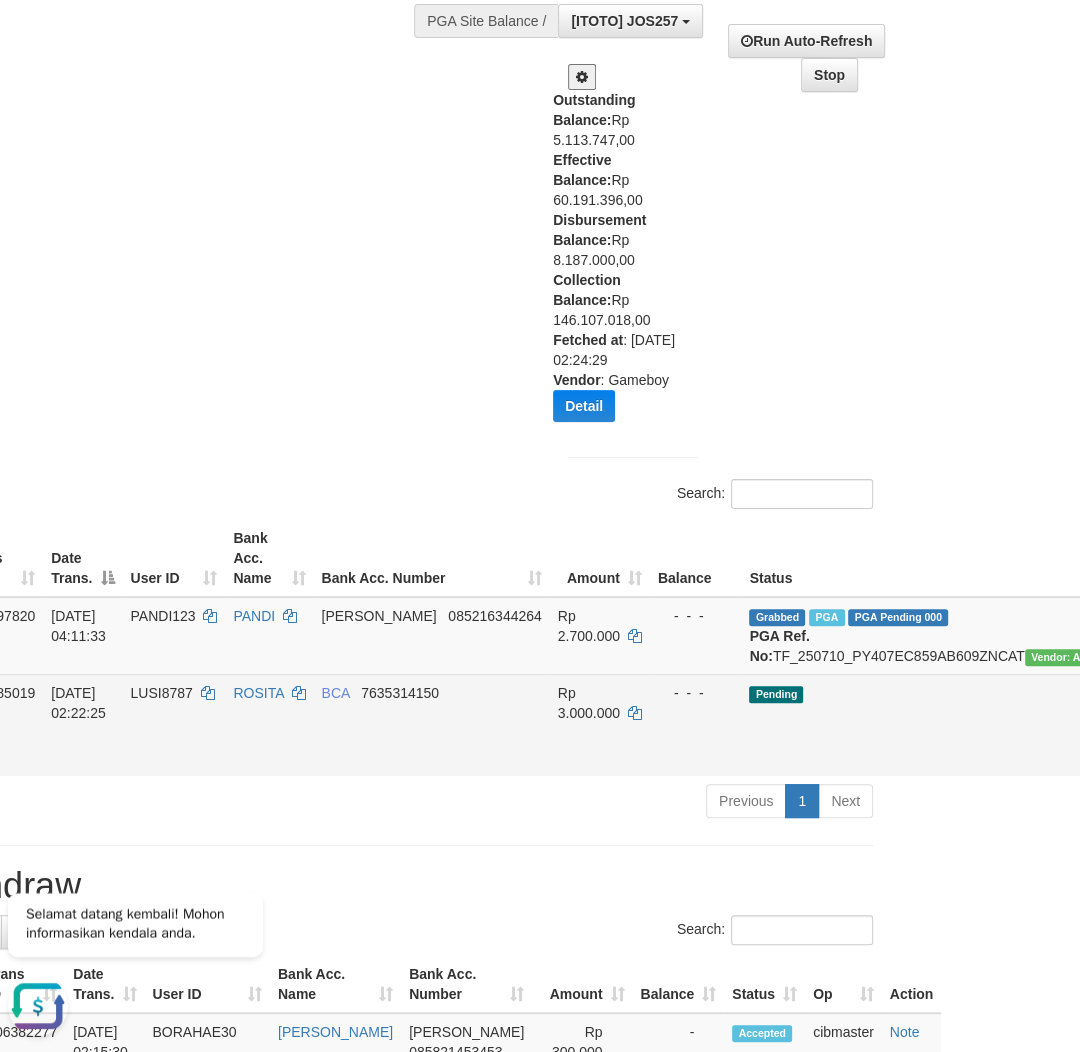 click on "Send PGA" at bounding box center (1226, 748) 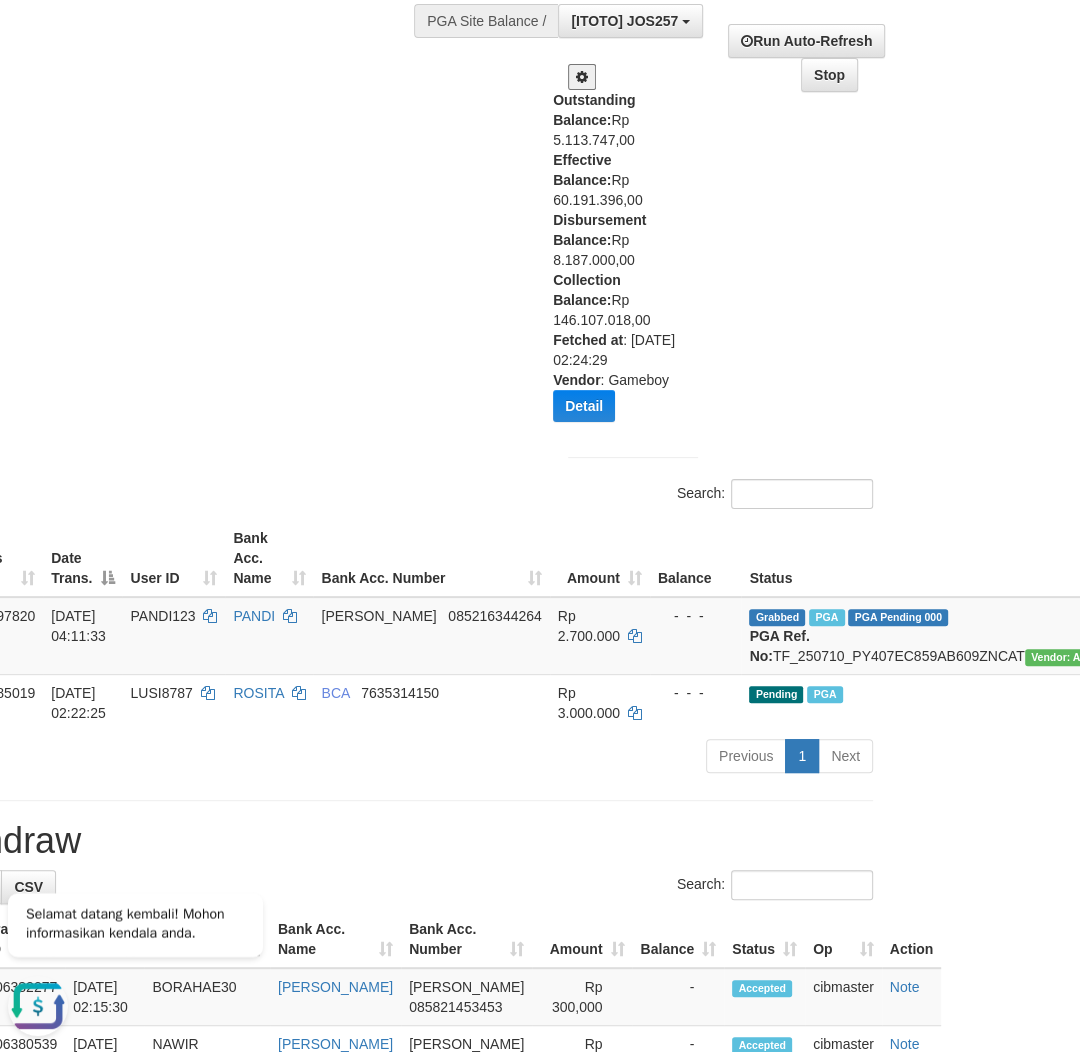 click on "Show  ** ** ** ***  entries Search:" at bounding box center (348, 200) 